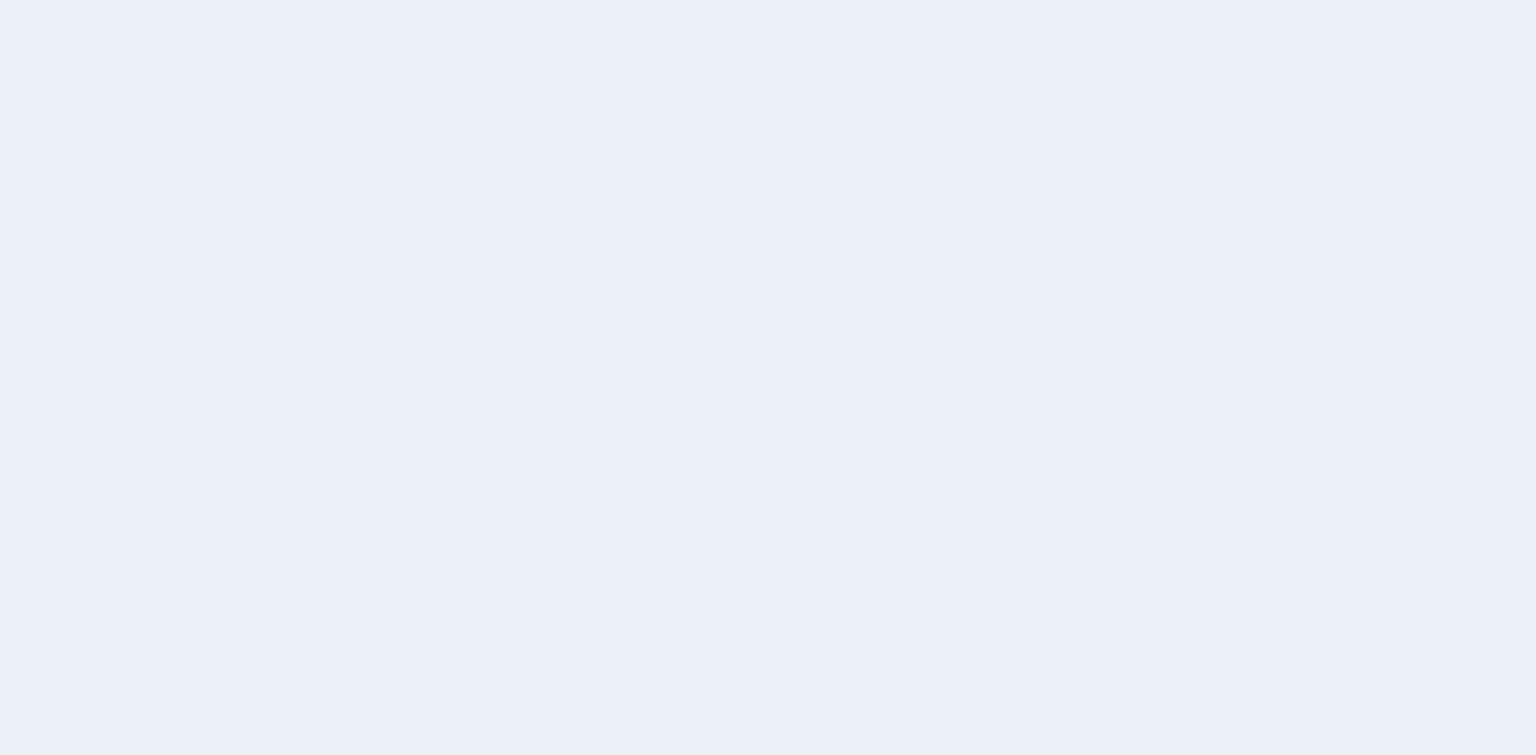 scroll, scrollTop: 0, scrollLeft: 0, axis: both 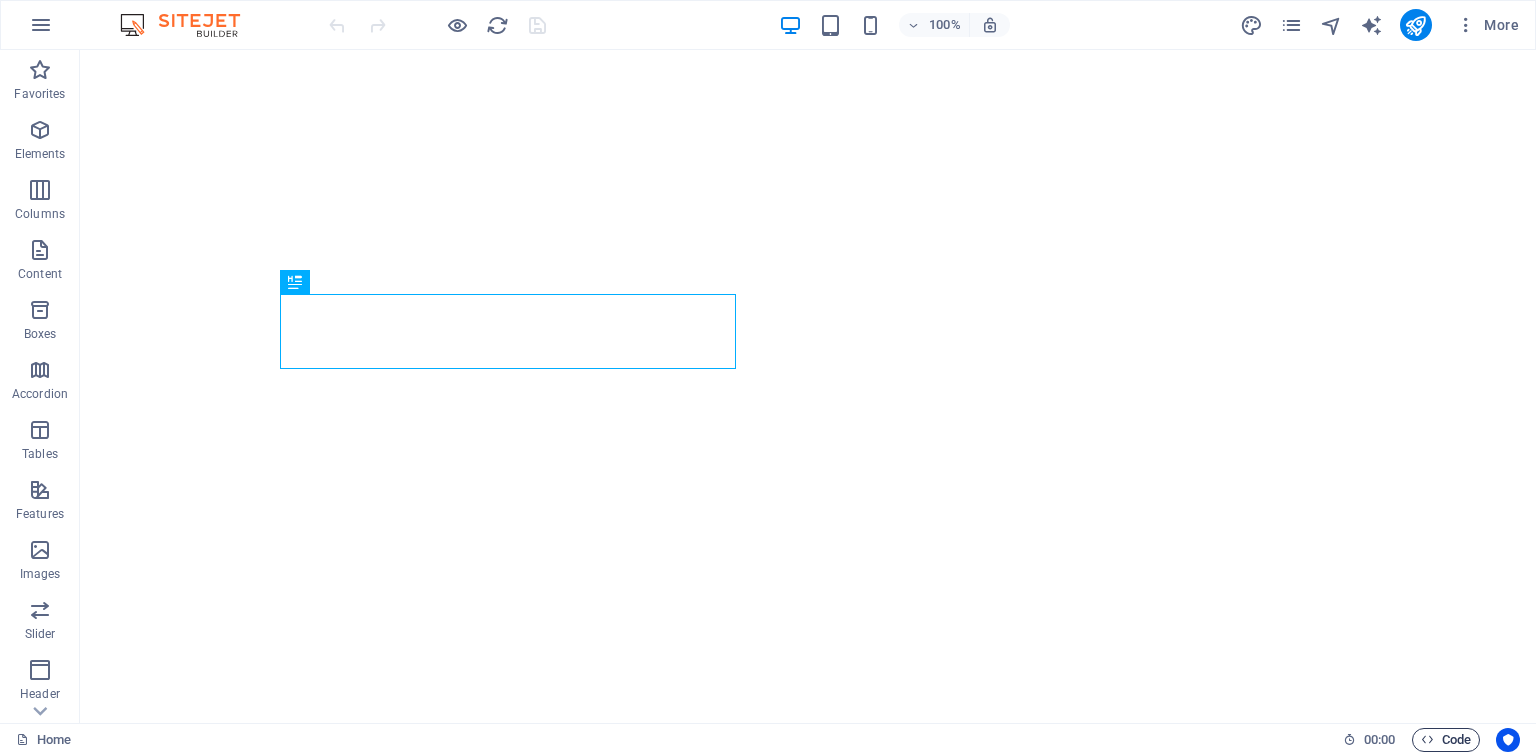 click on "Code" at bounding box center [1446, 740] 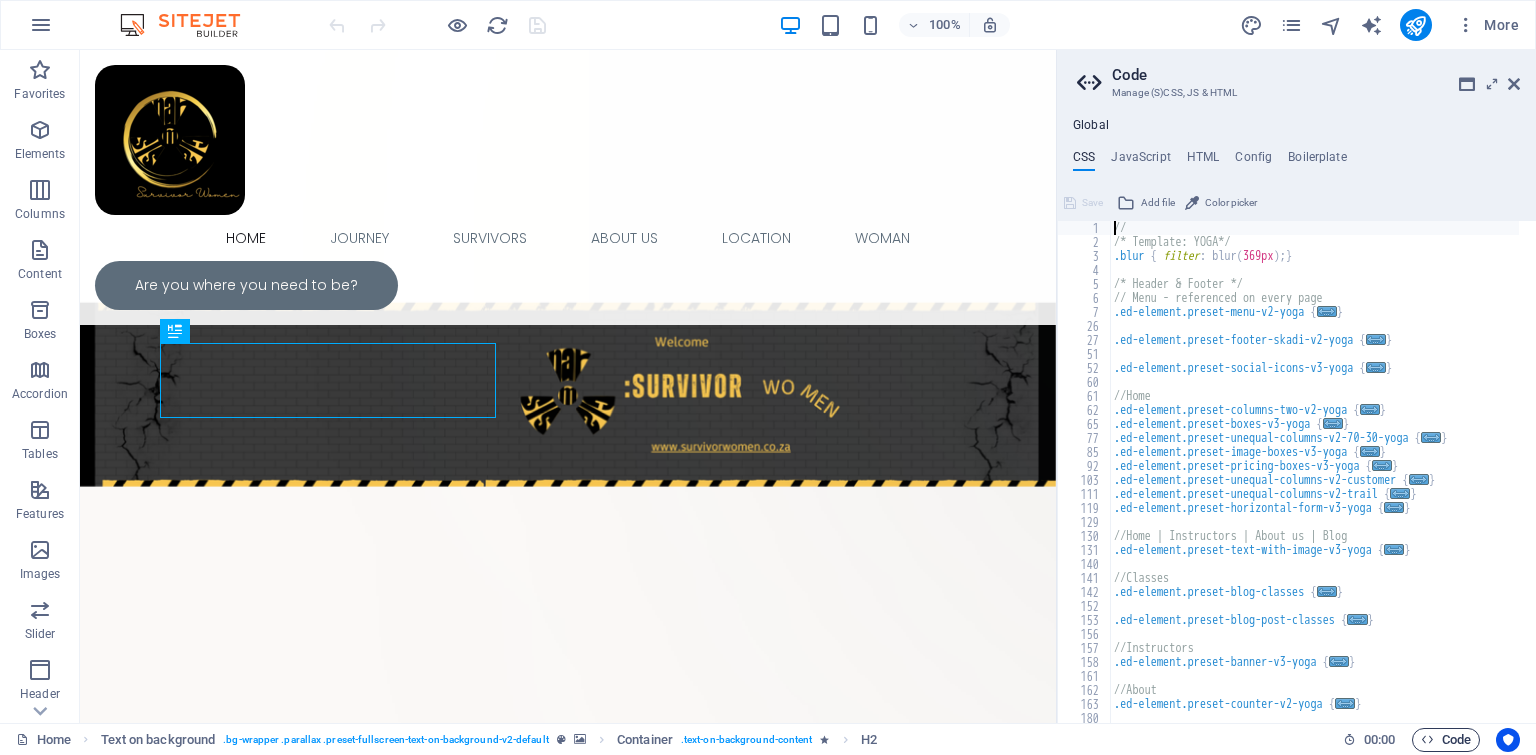scroll, scrollTop: 0, scrollLeft: 0, axis: both 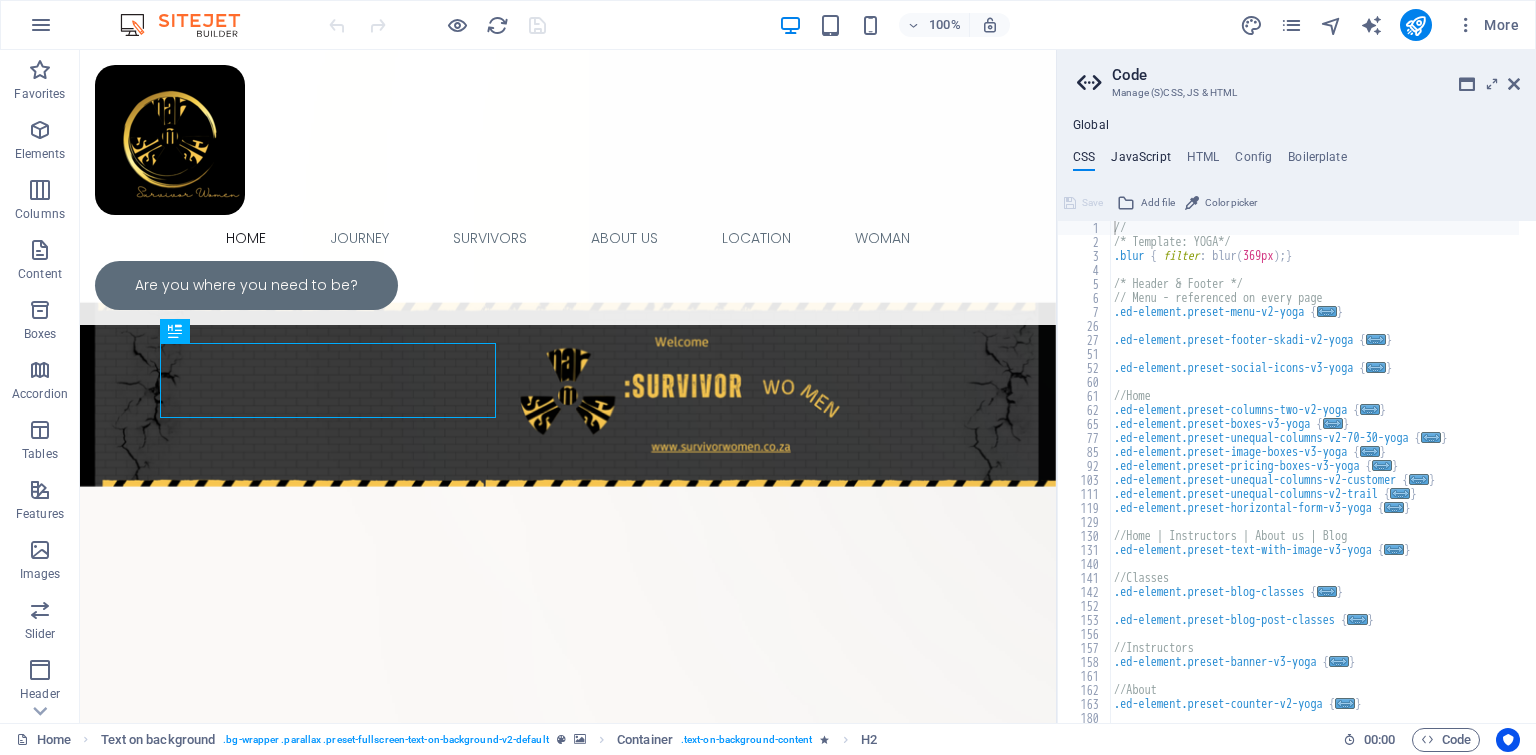 click on "JavaScript" at bounding box center (1140, 161) 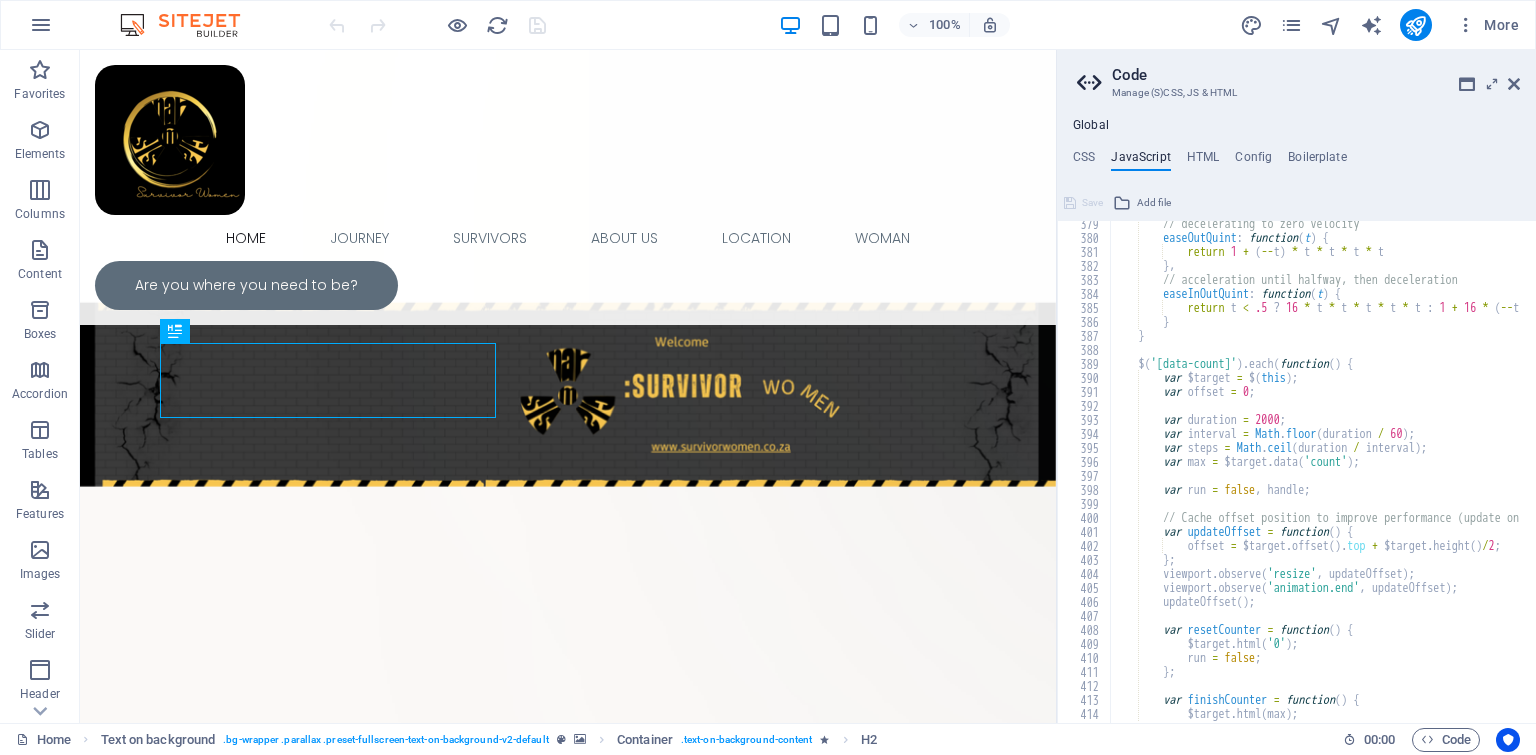 scroll, scrollTop: 5758, scrollLeft: 0, axis: vertical 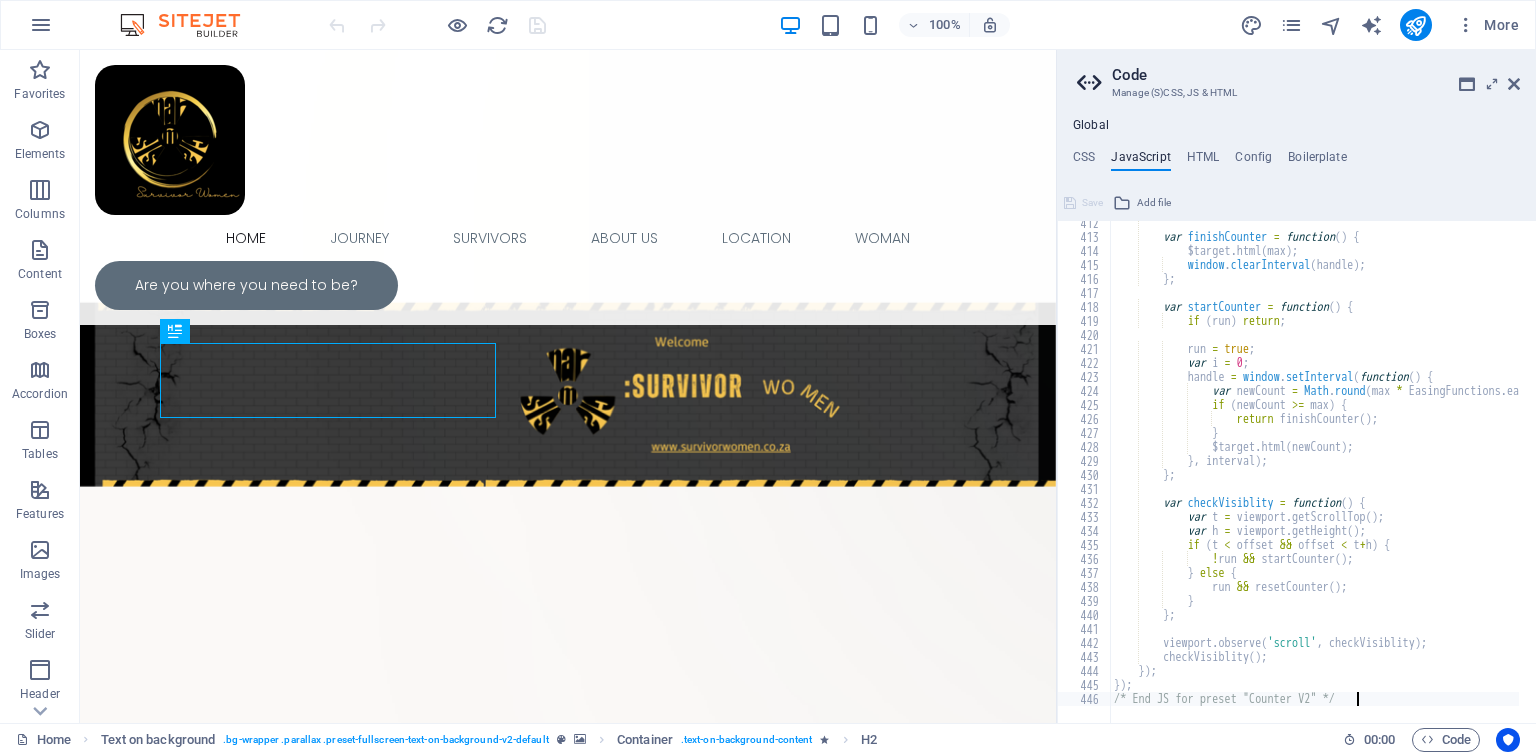 click at bounding box center (1569, 712) 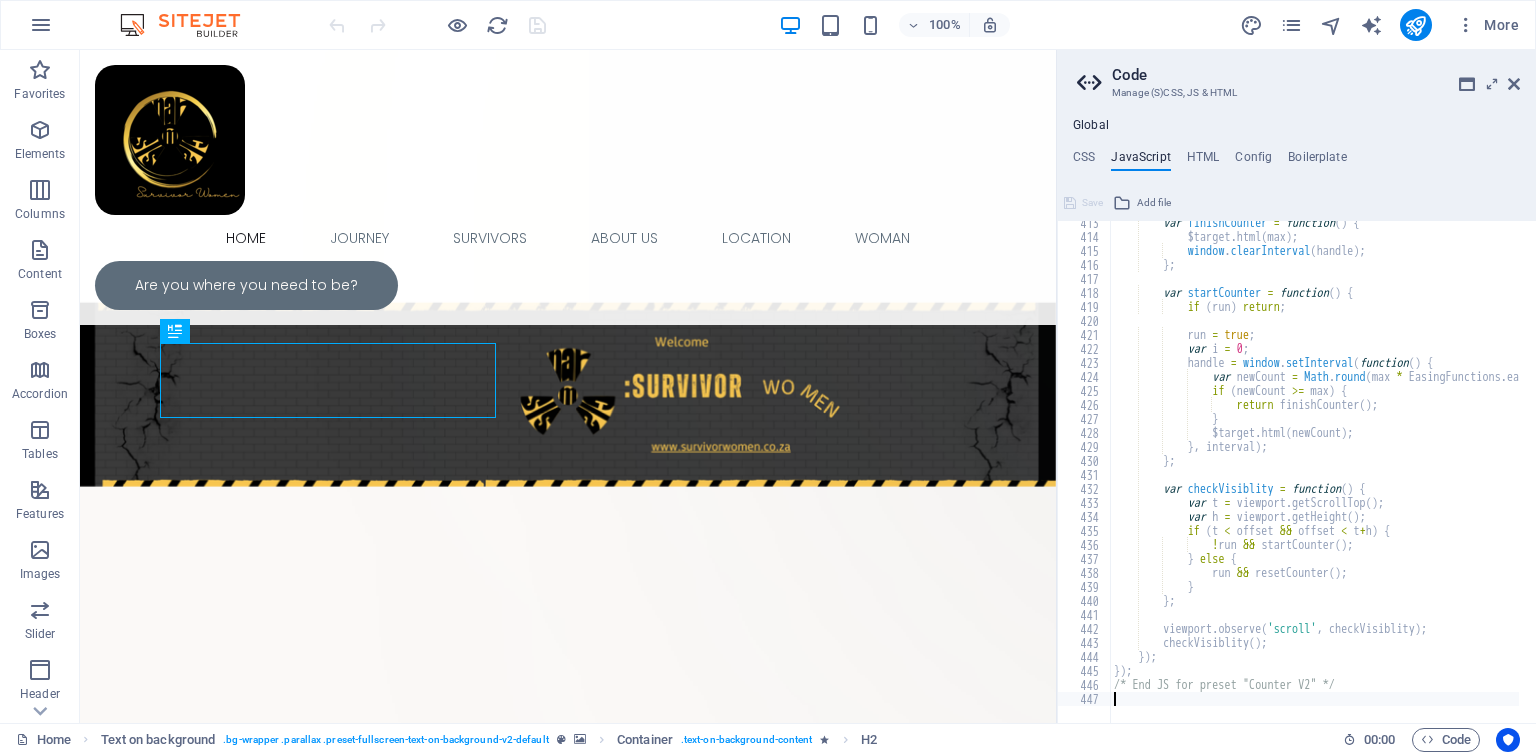 scroll, scrollTop: 5772, scrollLeft: 0, axis: vertical 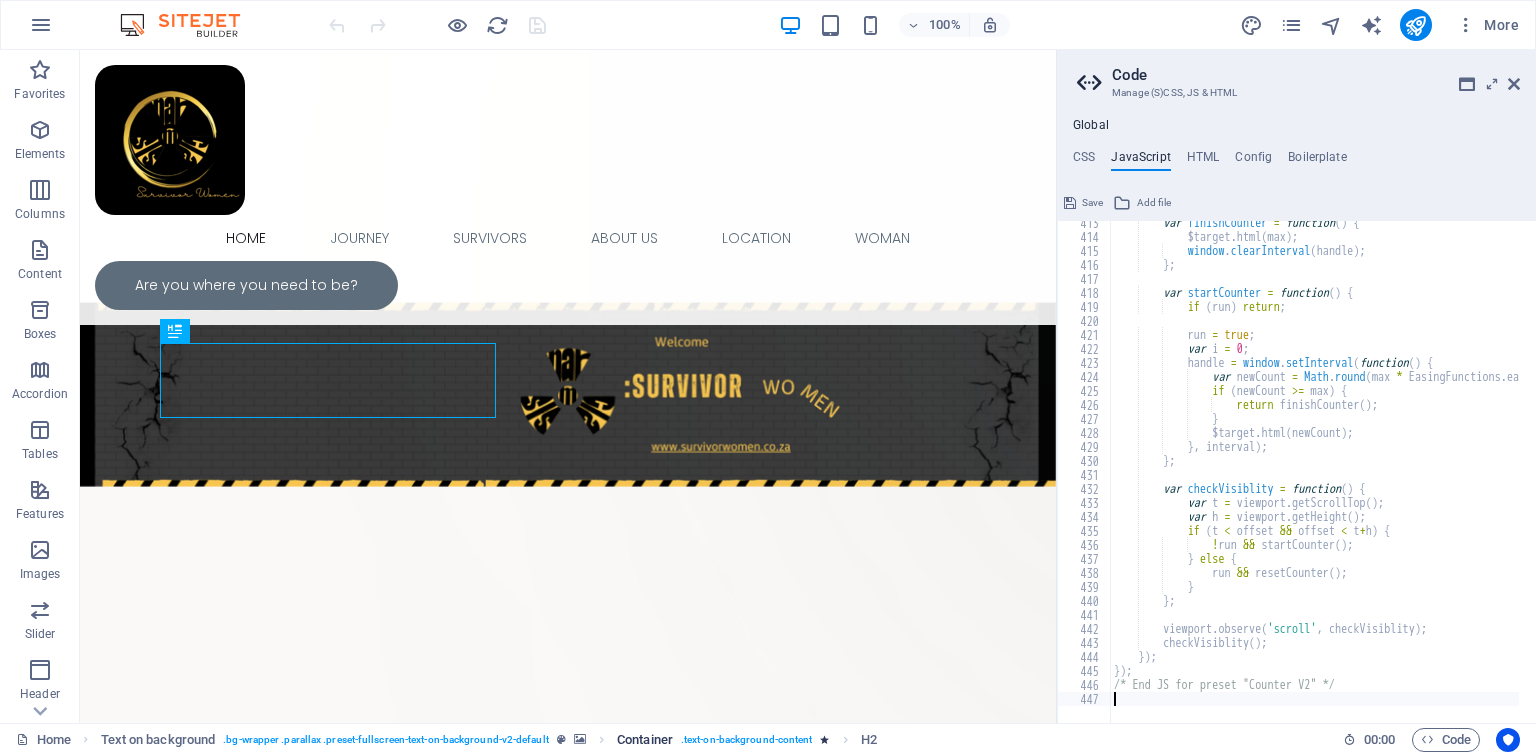 type 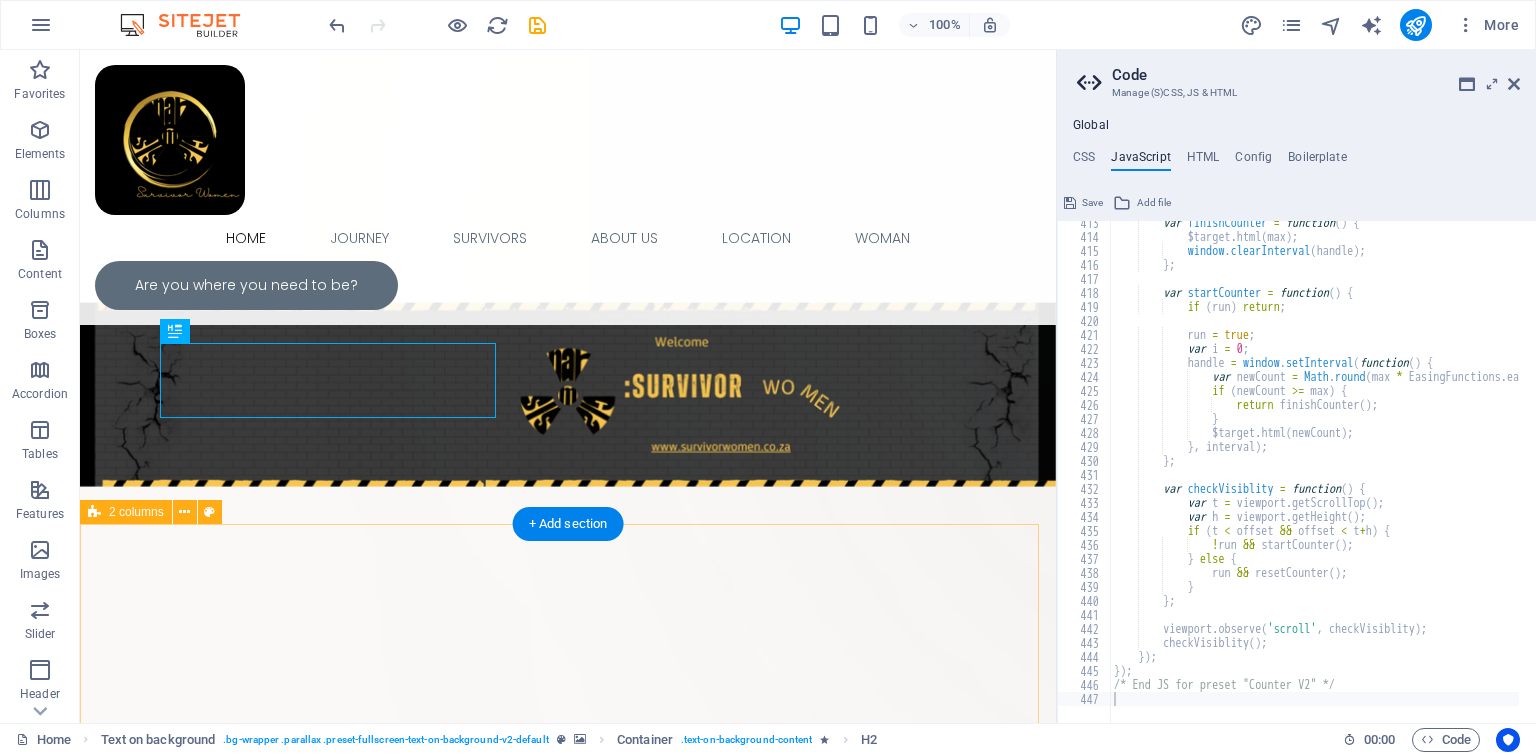 click on "Drop content here or  Add elements  Paste clipboard Life Is Beautiful The beauty of life lies in our ability to continually reshape our stories, guiding them toward the fulfilling endings we truly deserve. Book And Support" at bounding box center [568, 1433] 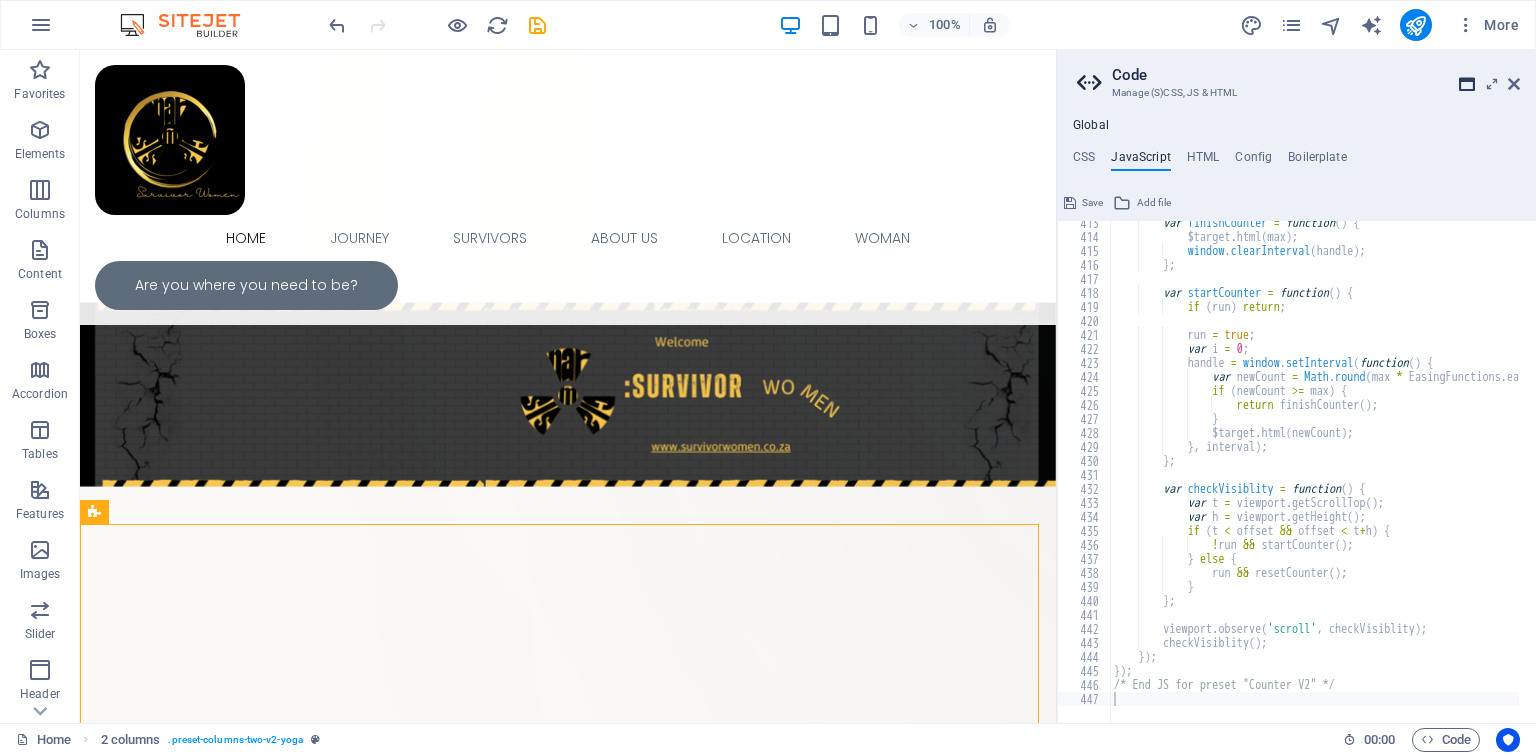click at bounding box center (1467, 84) 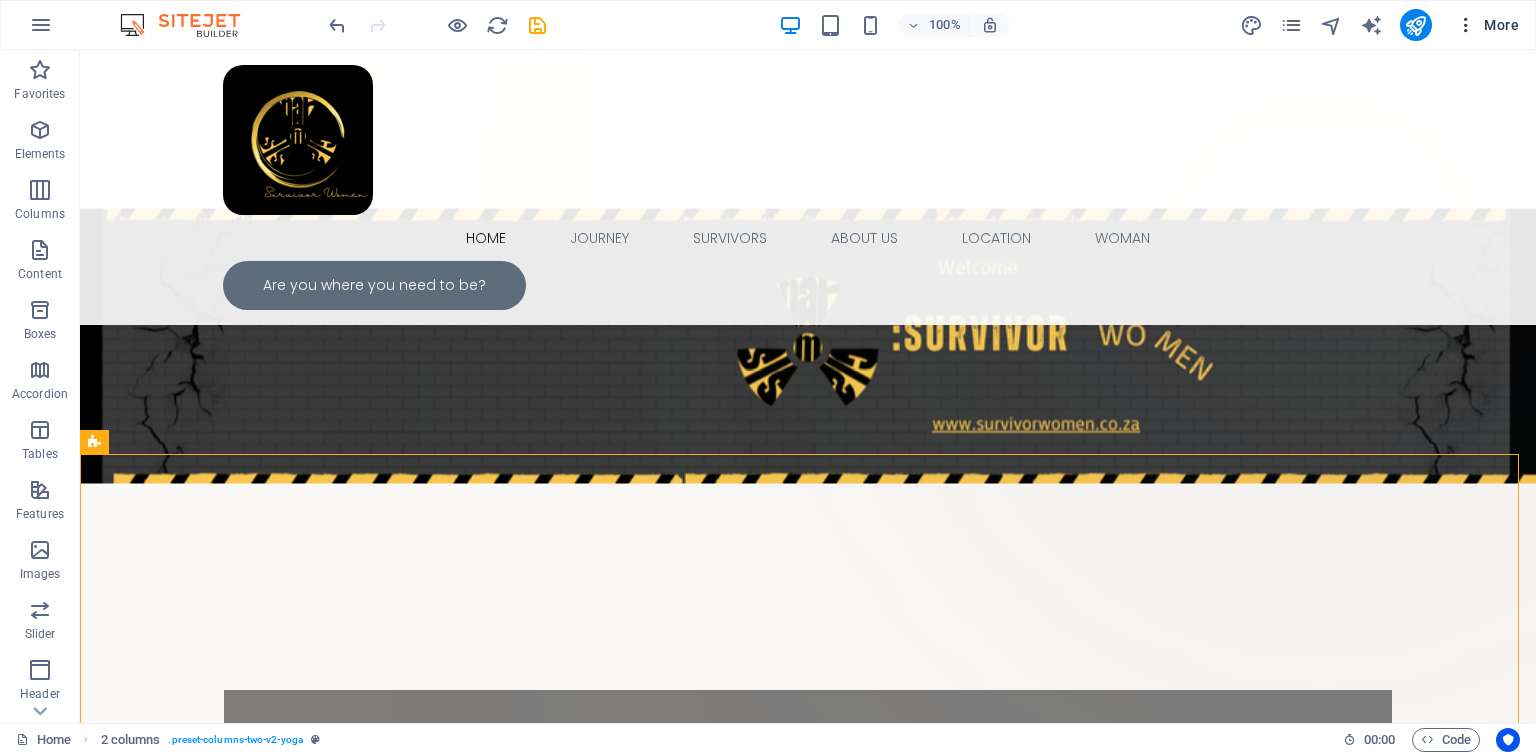 click at bounding box center [1466, 25] 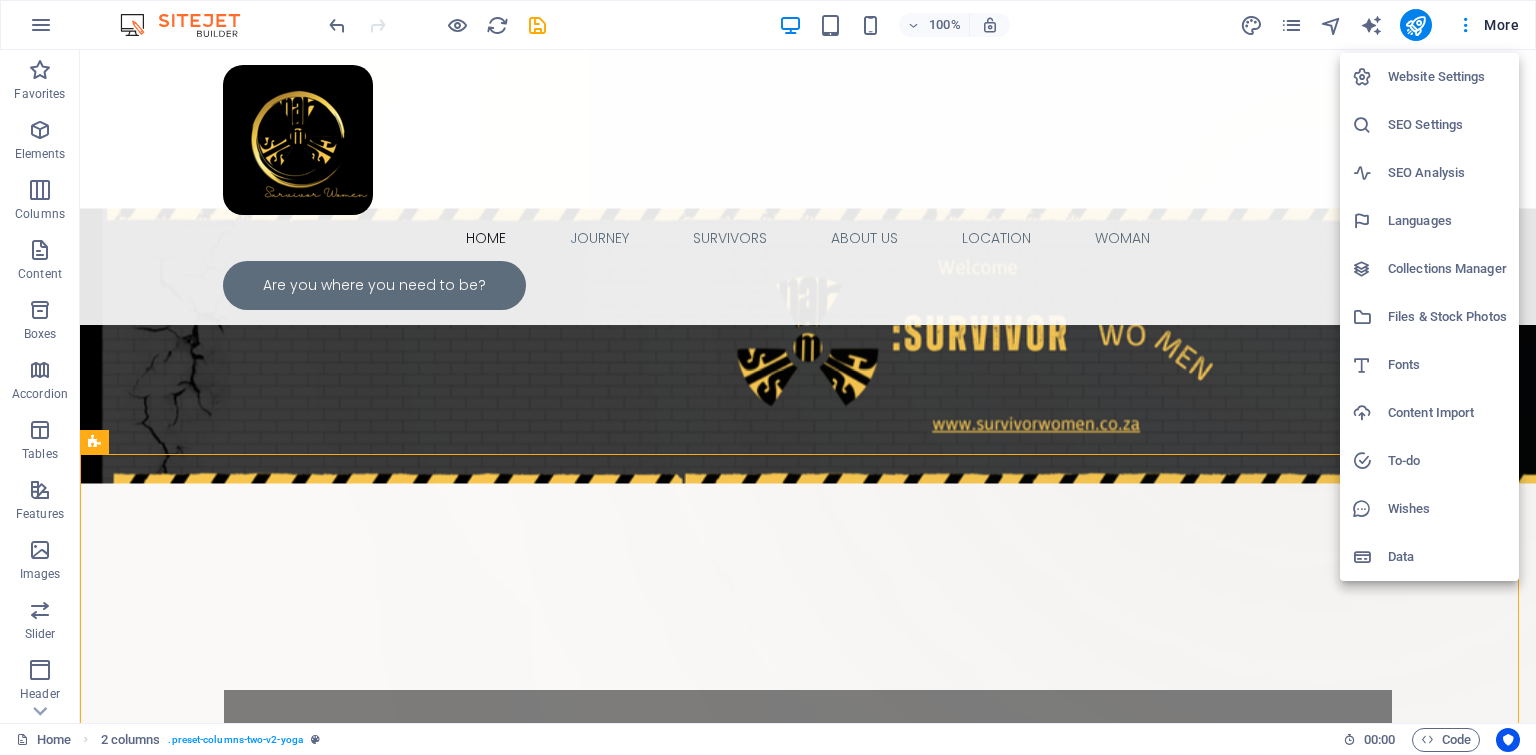click at bounding box center (768, 377) 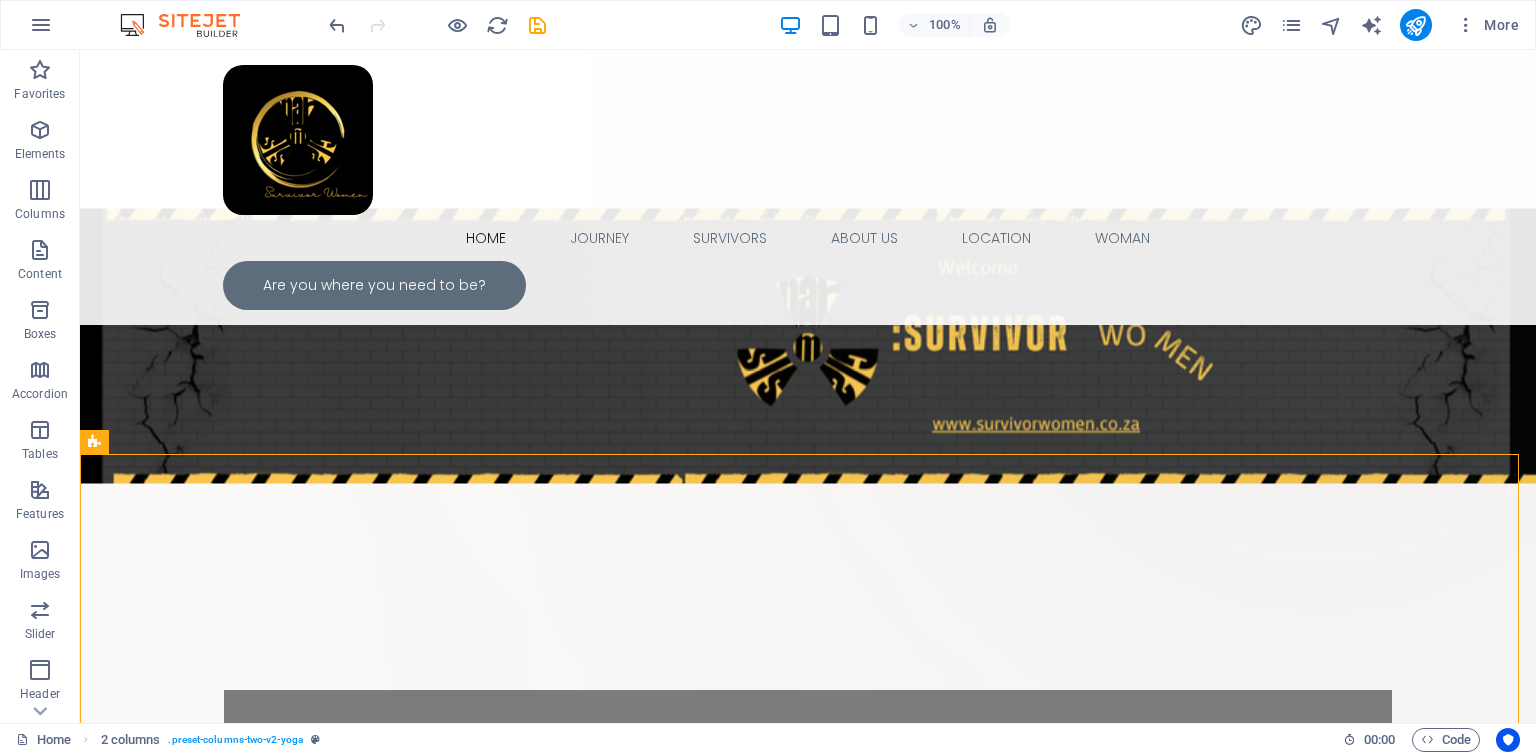click at bounding box center (41, 25) 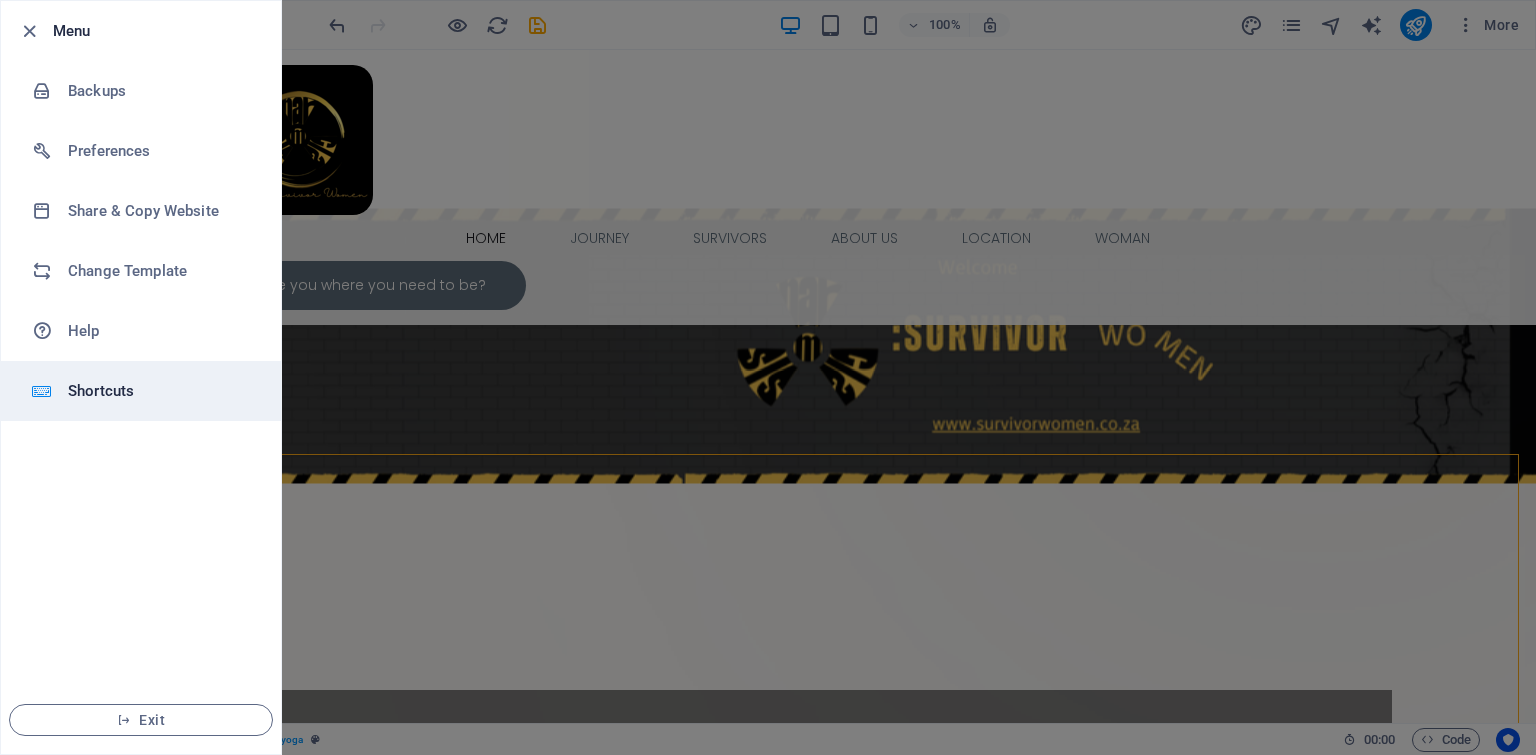 click on "Shortcuts" at bounding box center (160, 391) 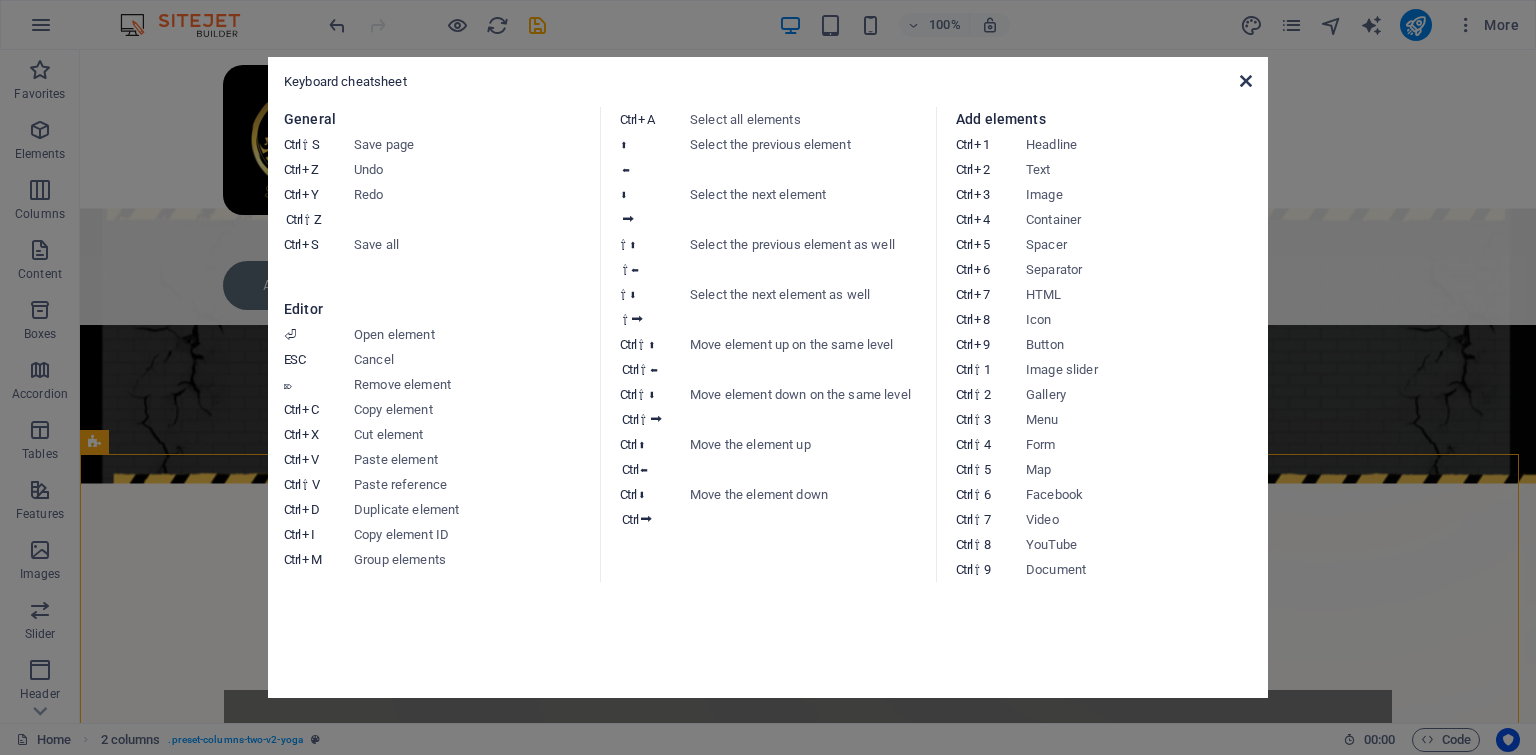 click at bounding box center (1246, 81) 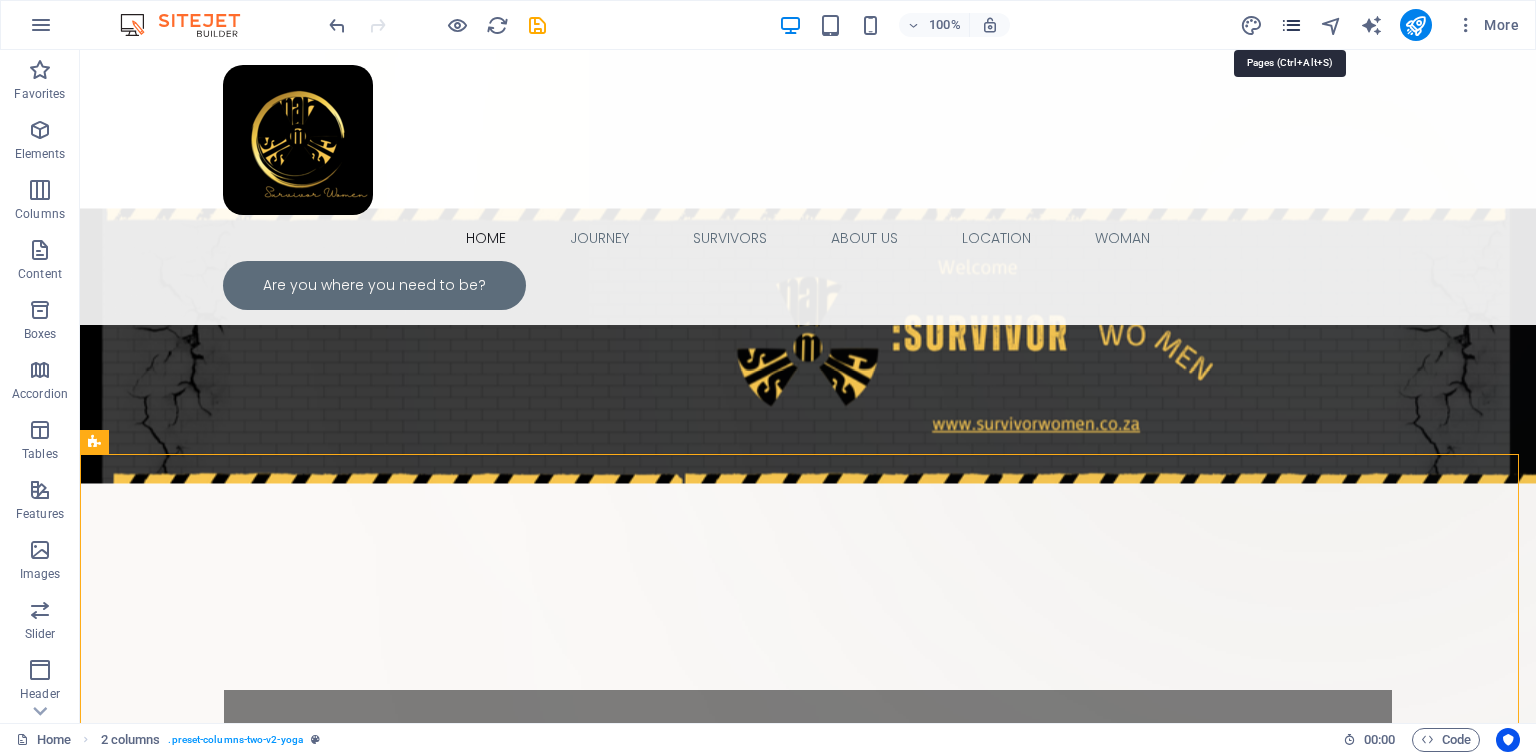 click at bounding box center [1291, 25] 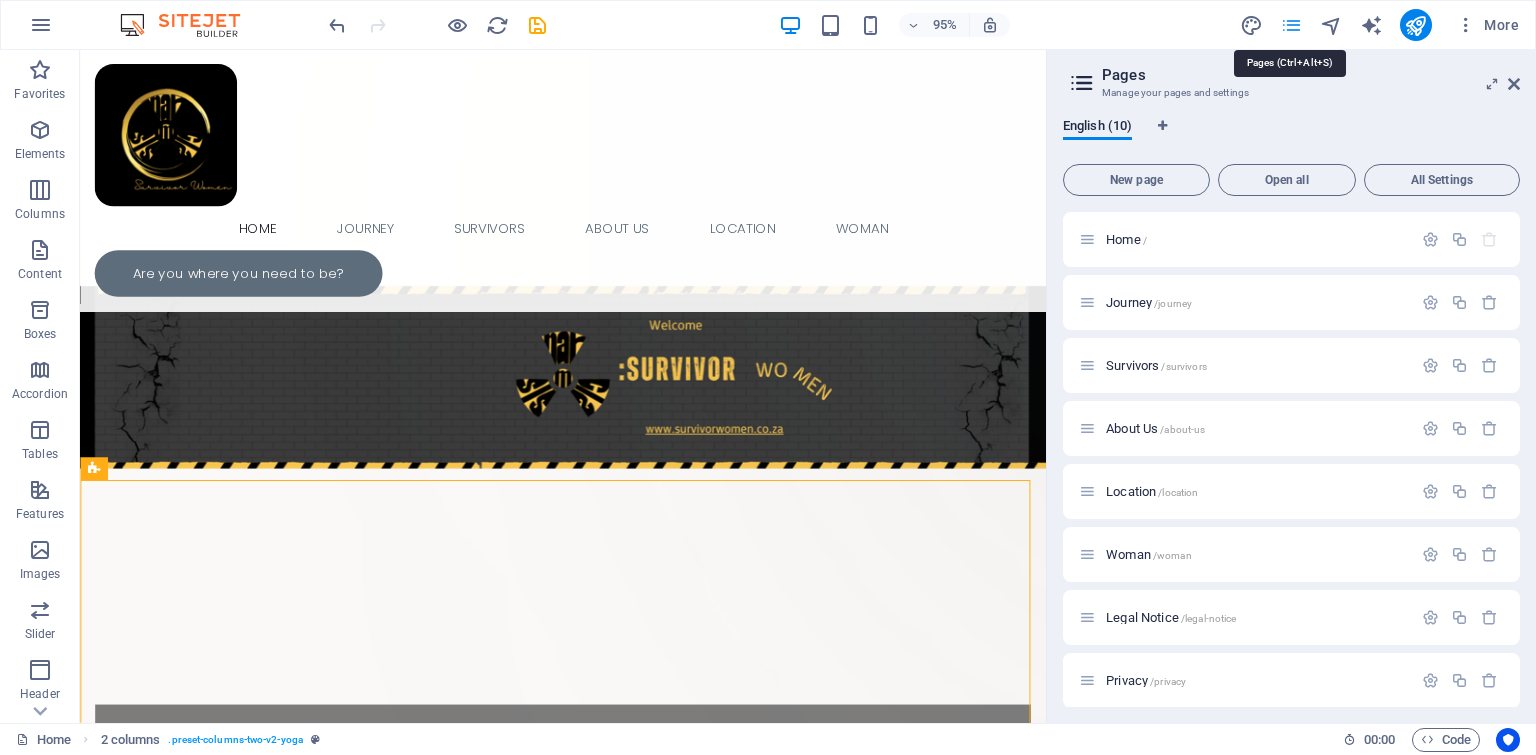 click at bounding box center [1291, 25] 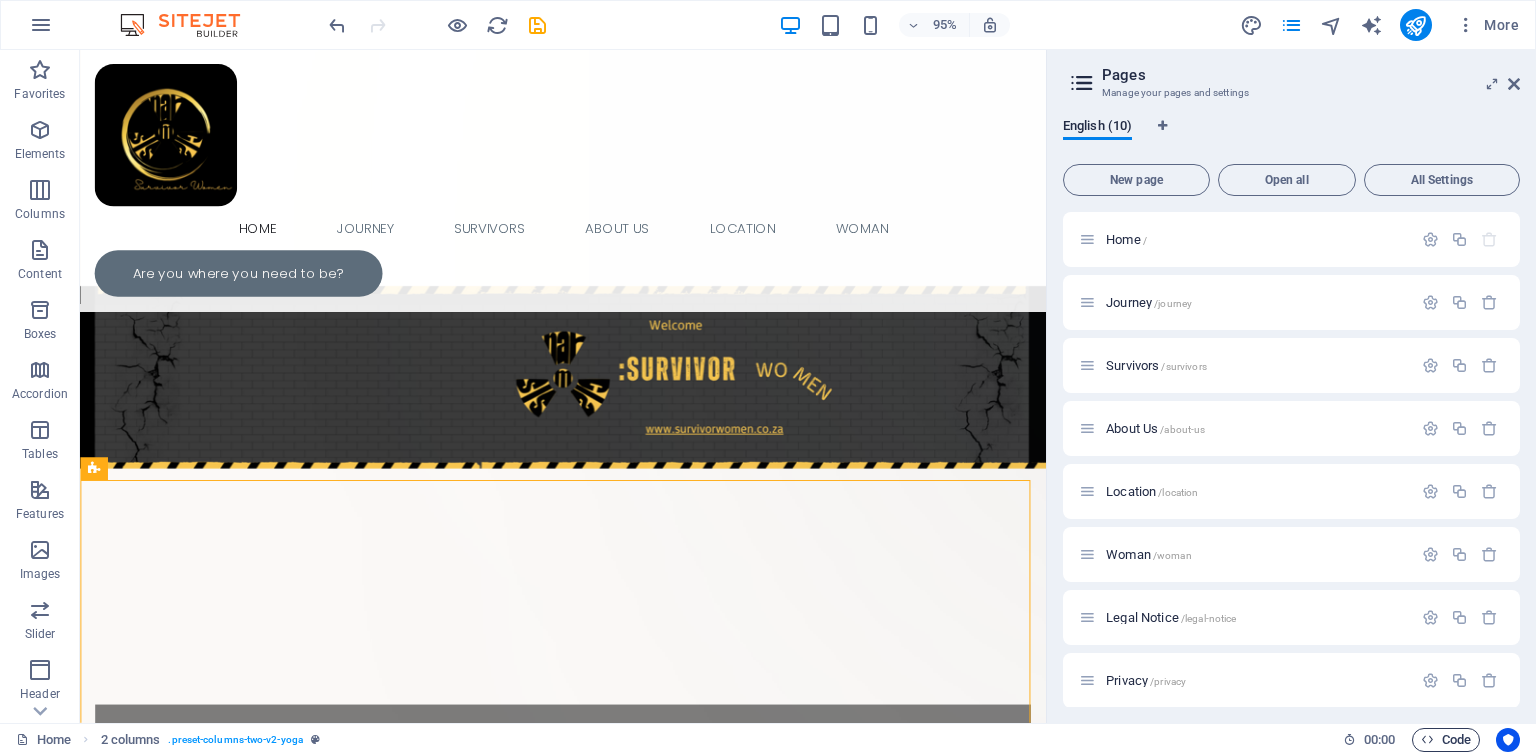 click on "Code" at bounding box center [1446, 740] 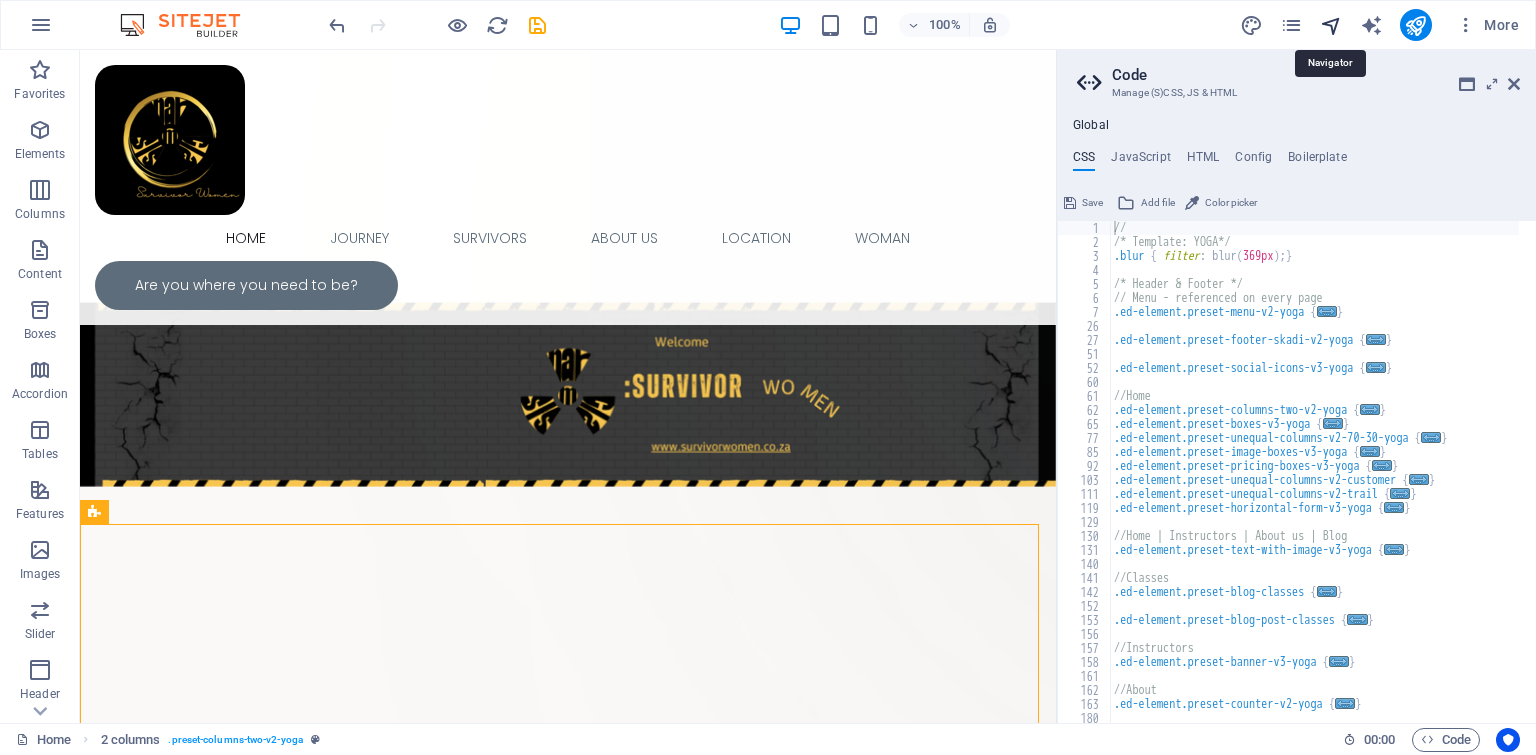 click at bounding box center (1331, 25) 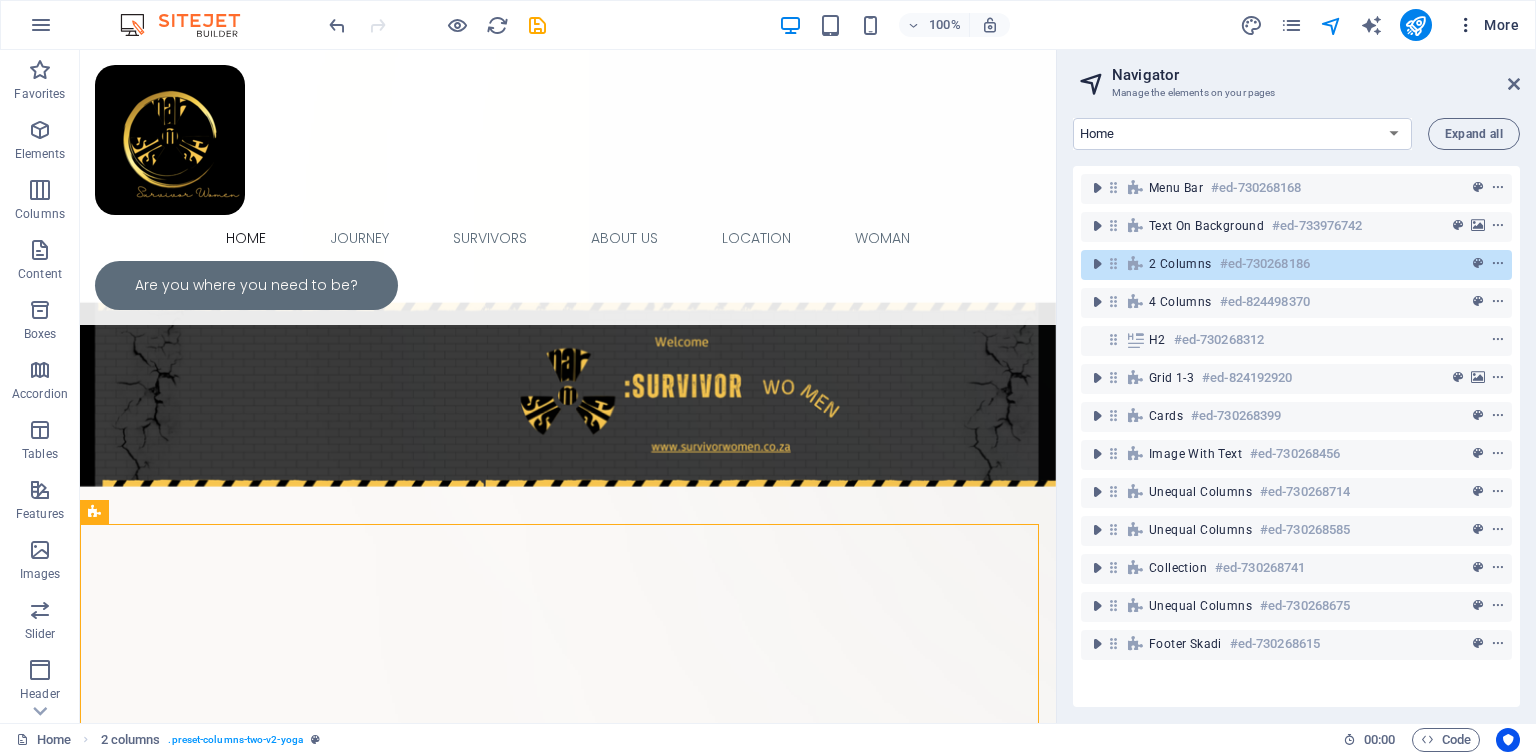 click on "More" at bounding box center [1487, 25] 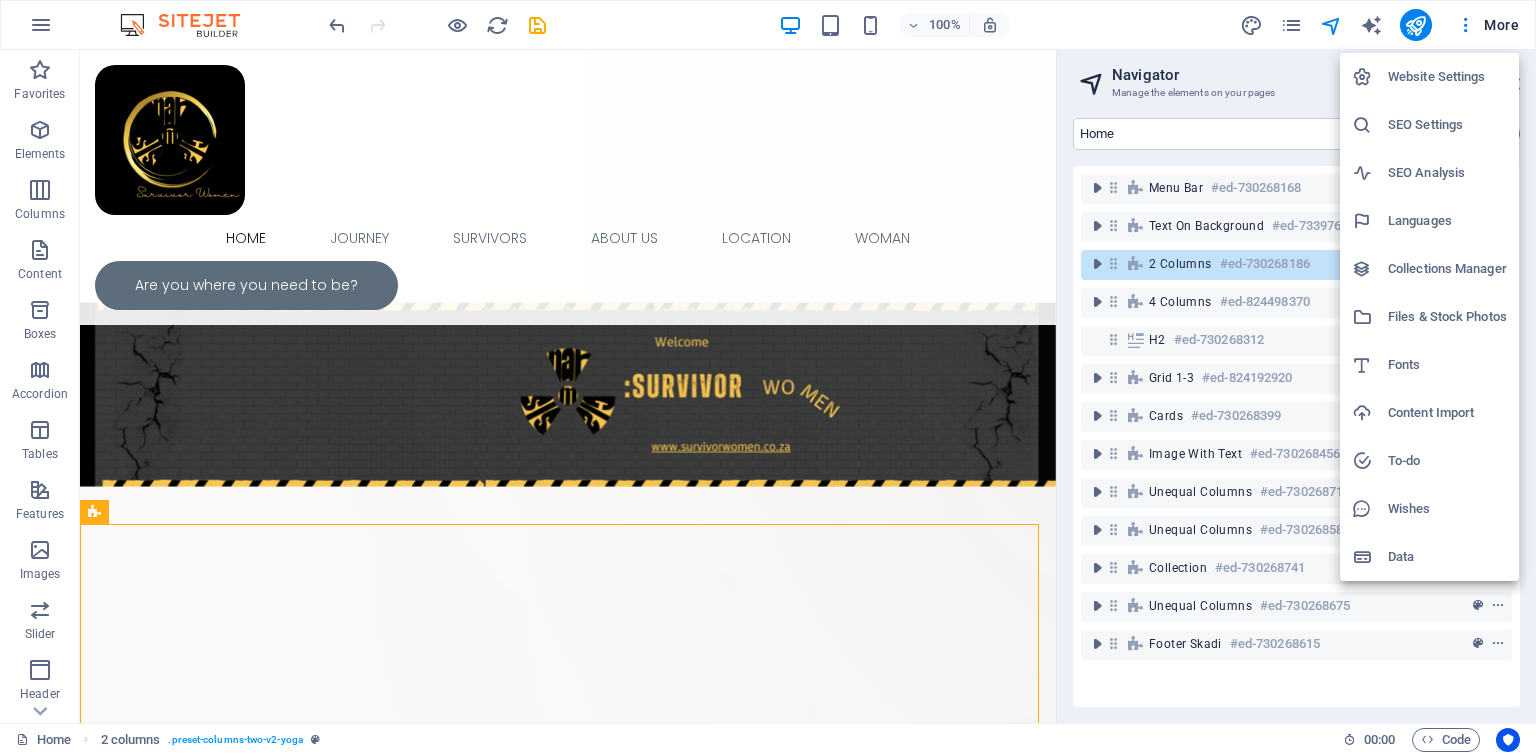 click on "Website Settings" at bounding box center [1447, 77] 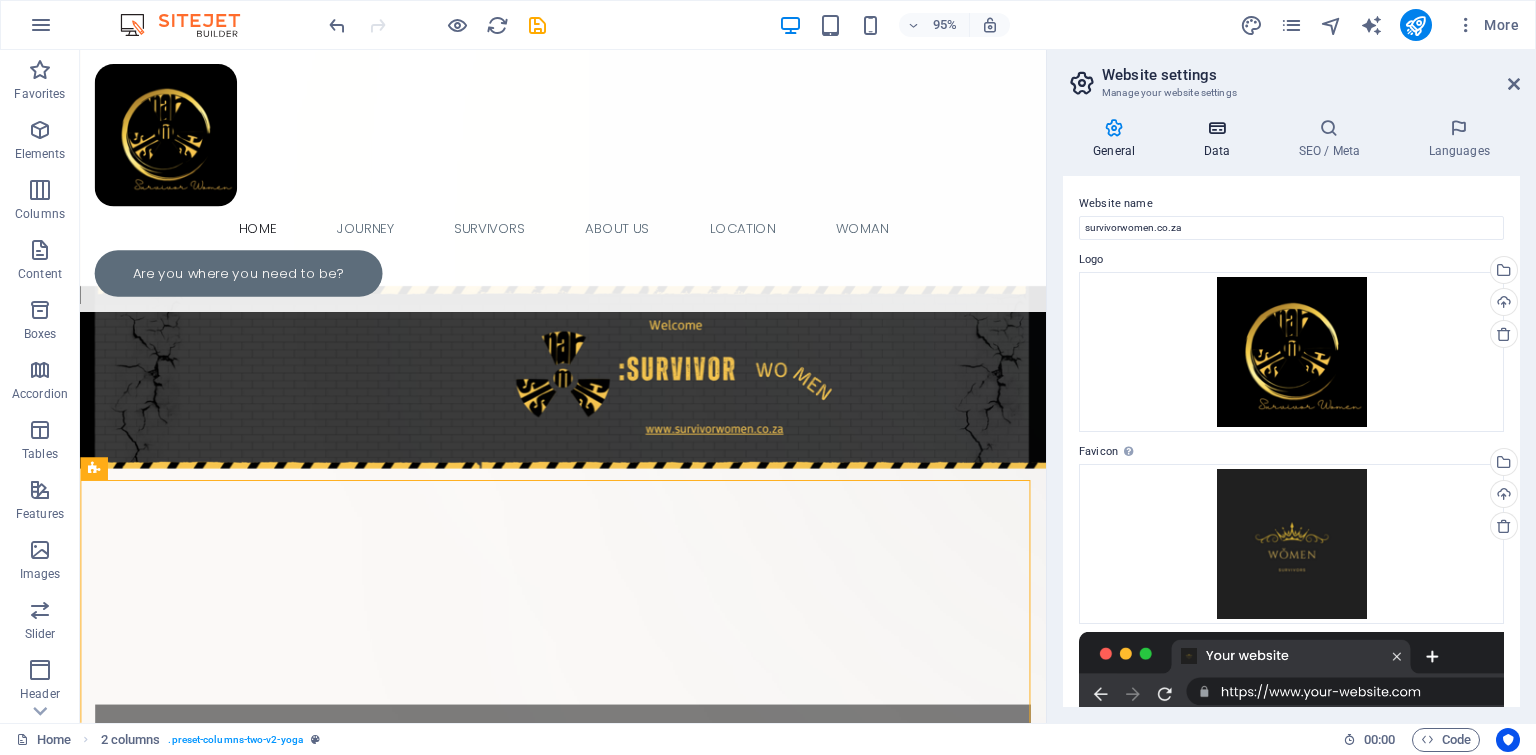 click at bounding box center [1216, 128] 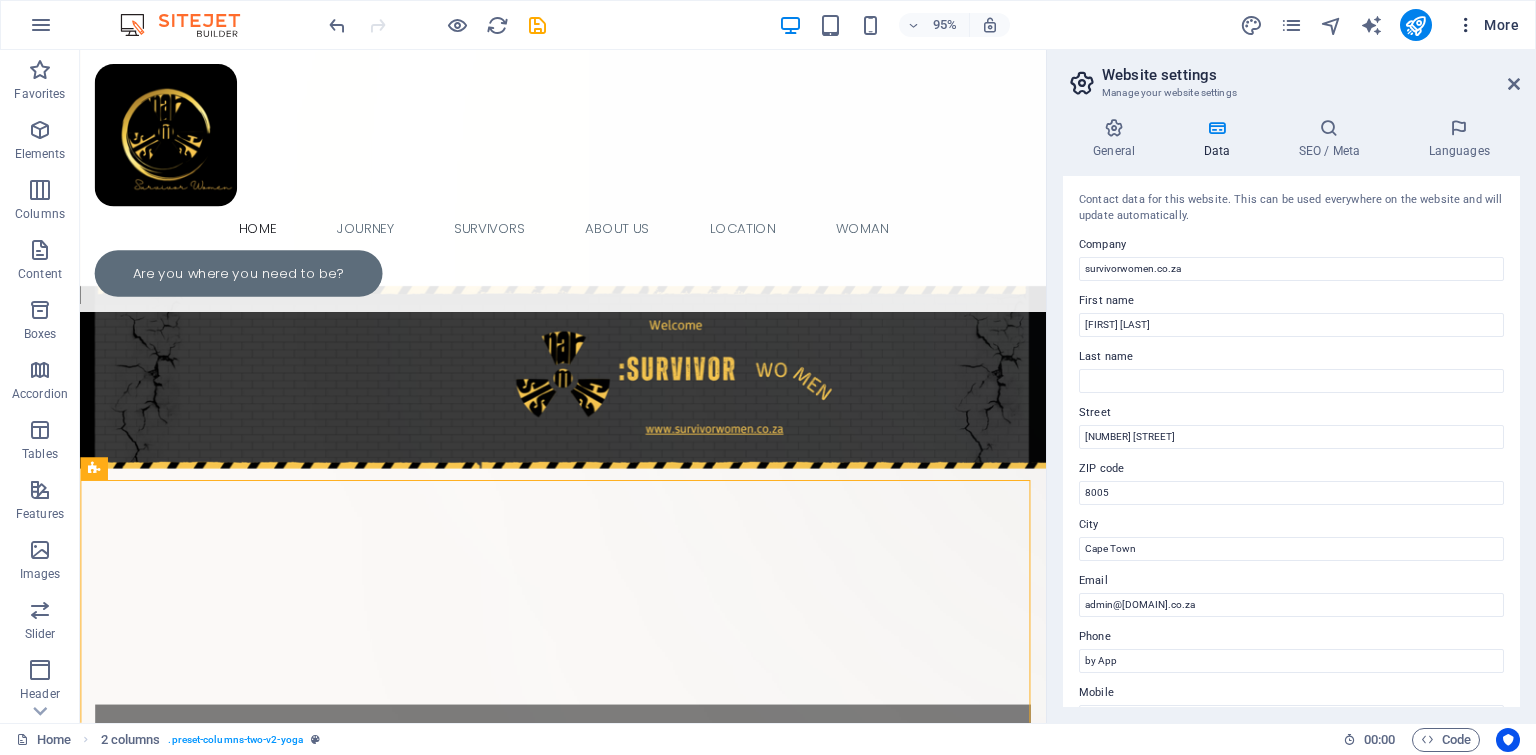 click at bounding box center [1466, 25] 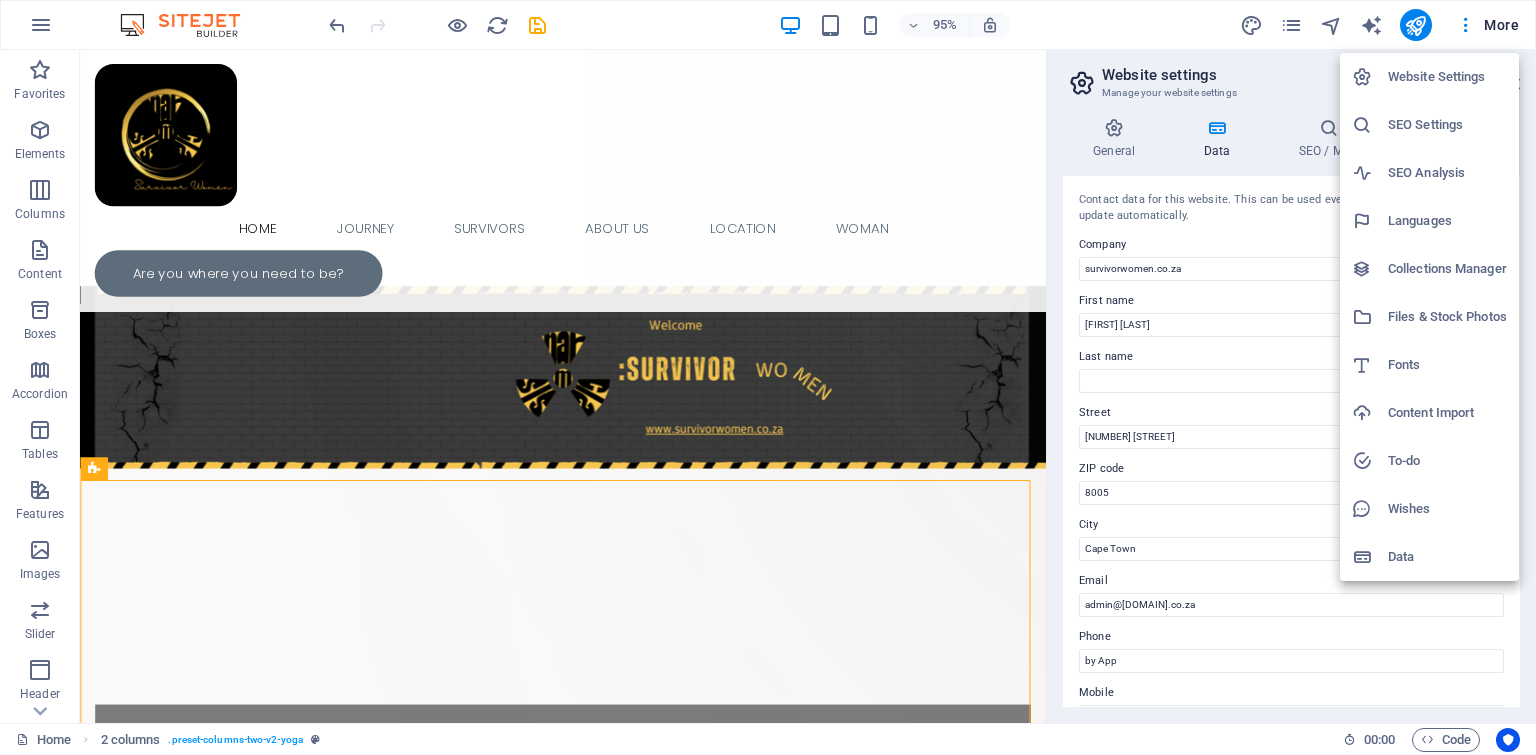 click on "Data" at bounding box center [1447, 557] 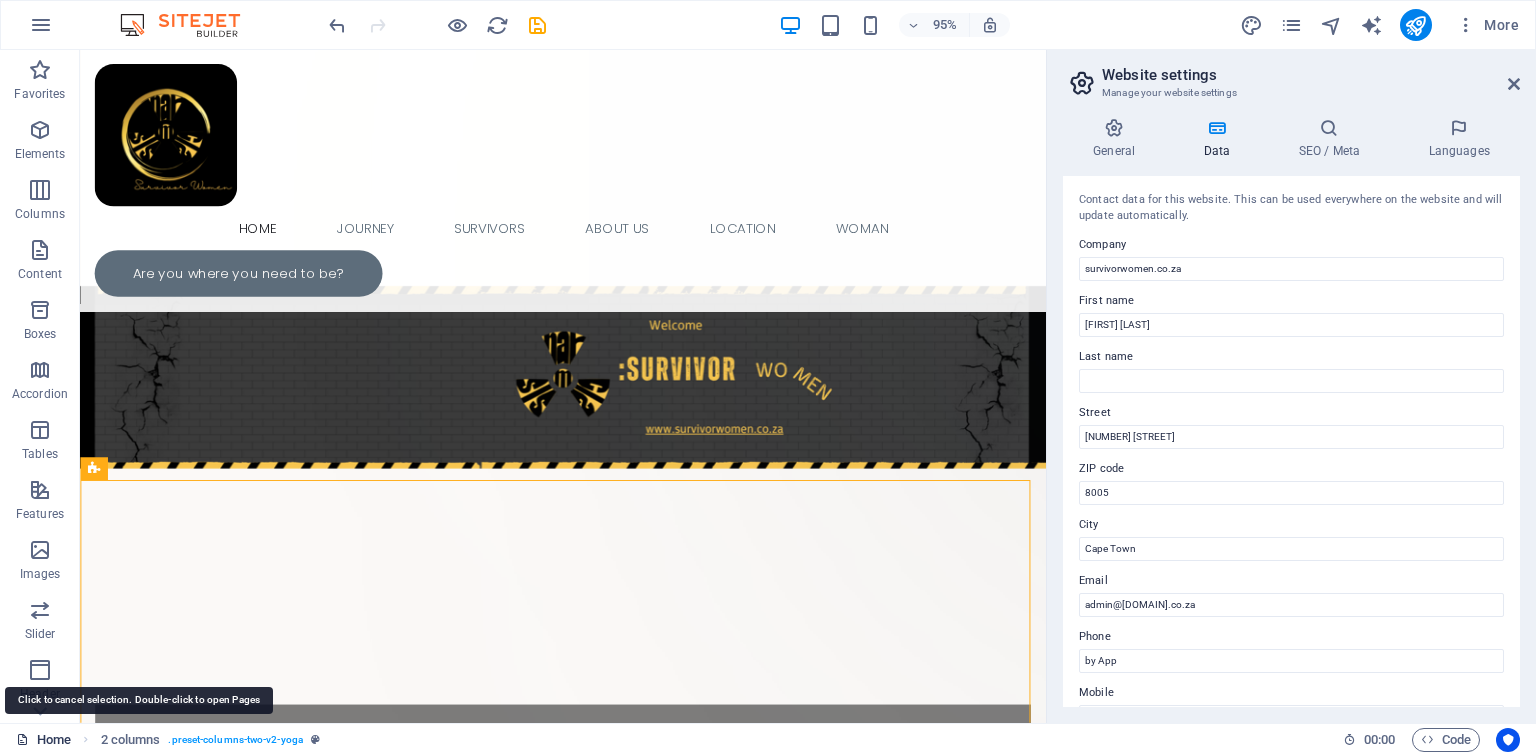 click at bounding box center (22, 739) 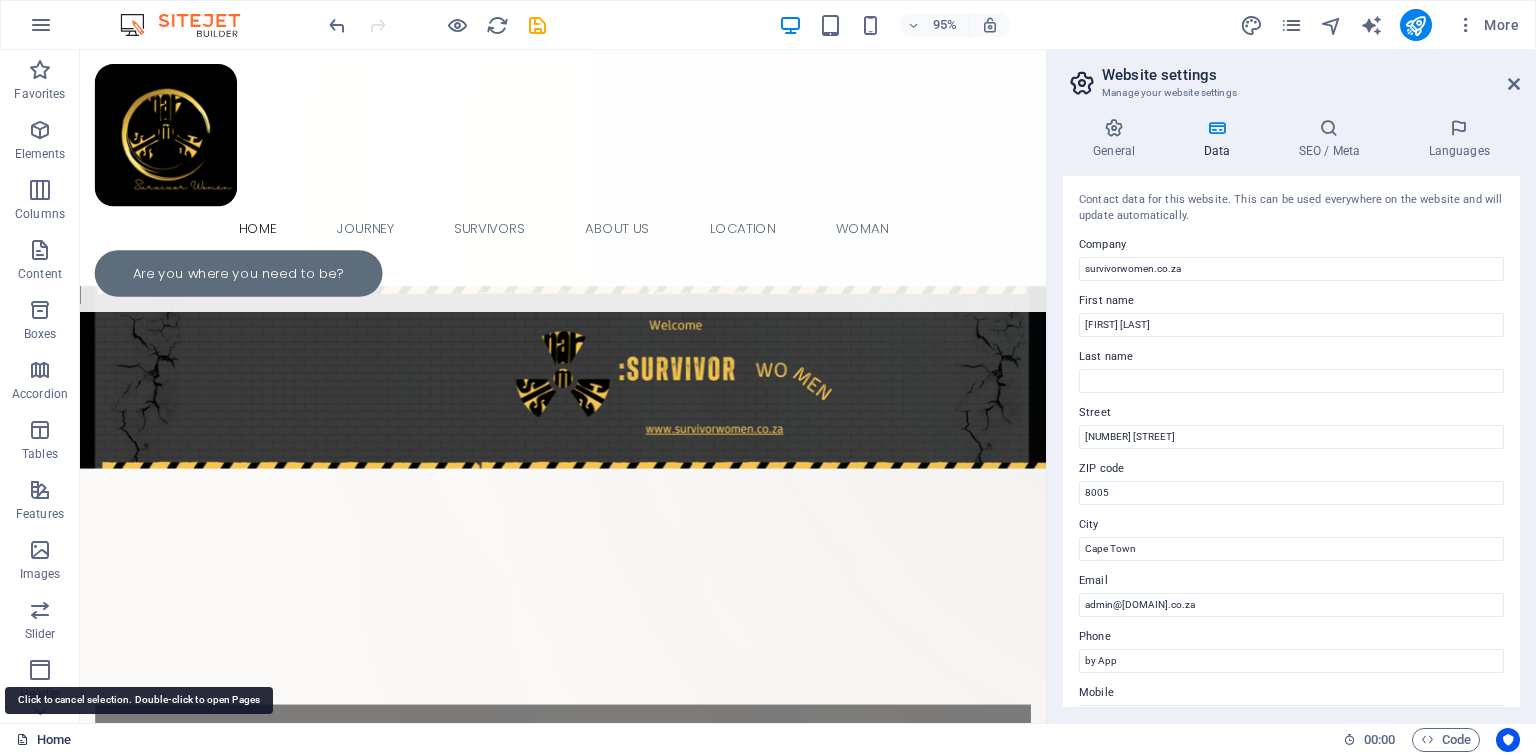 click at bounding box center (22, 739) 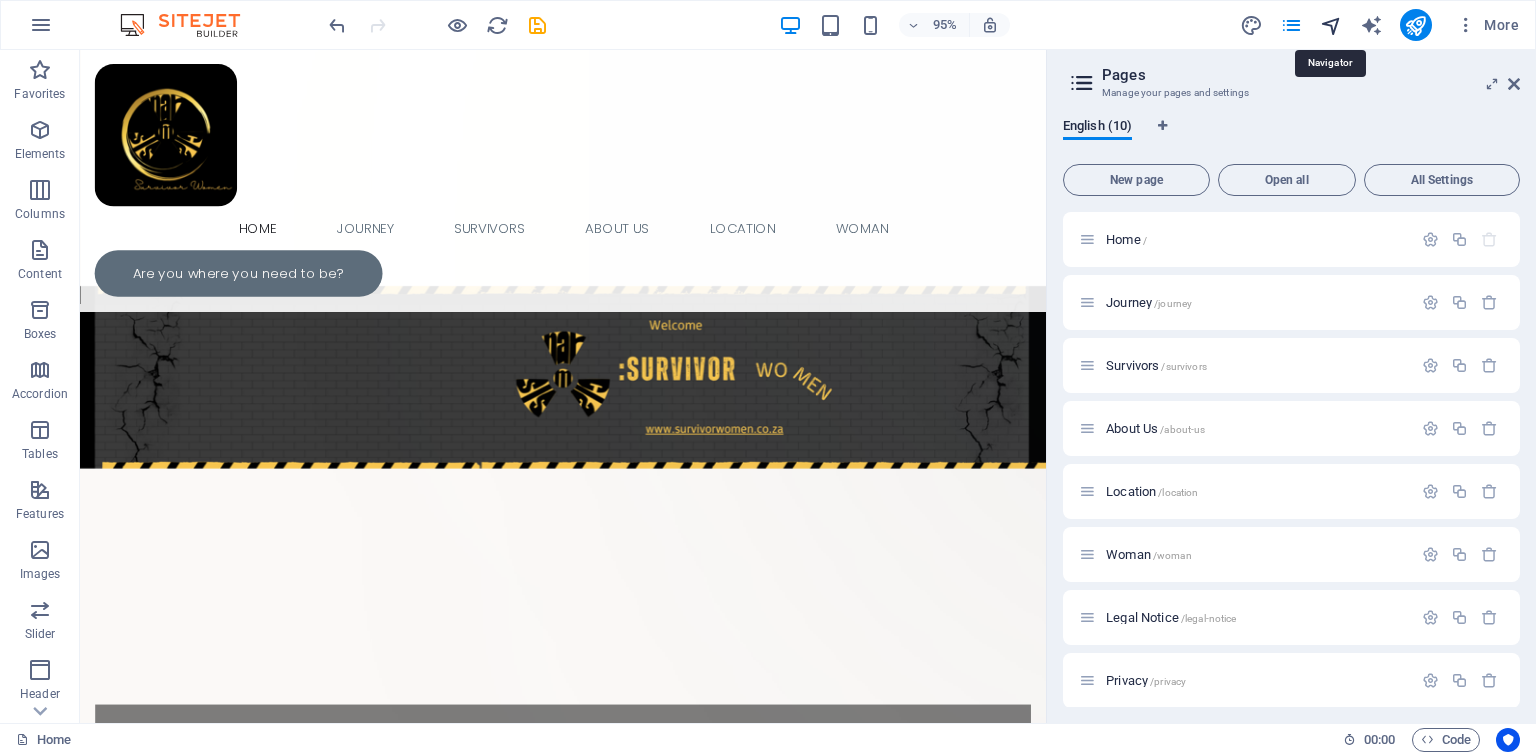 click at bounding box center (1331, 25) 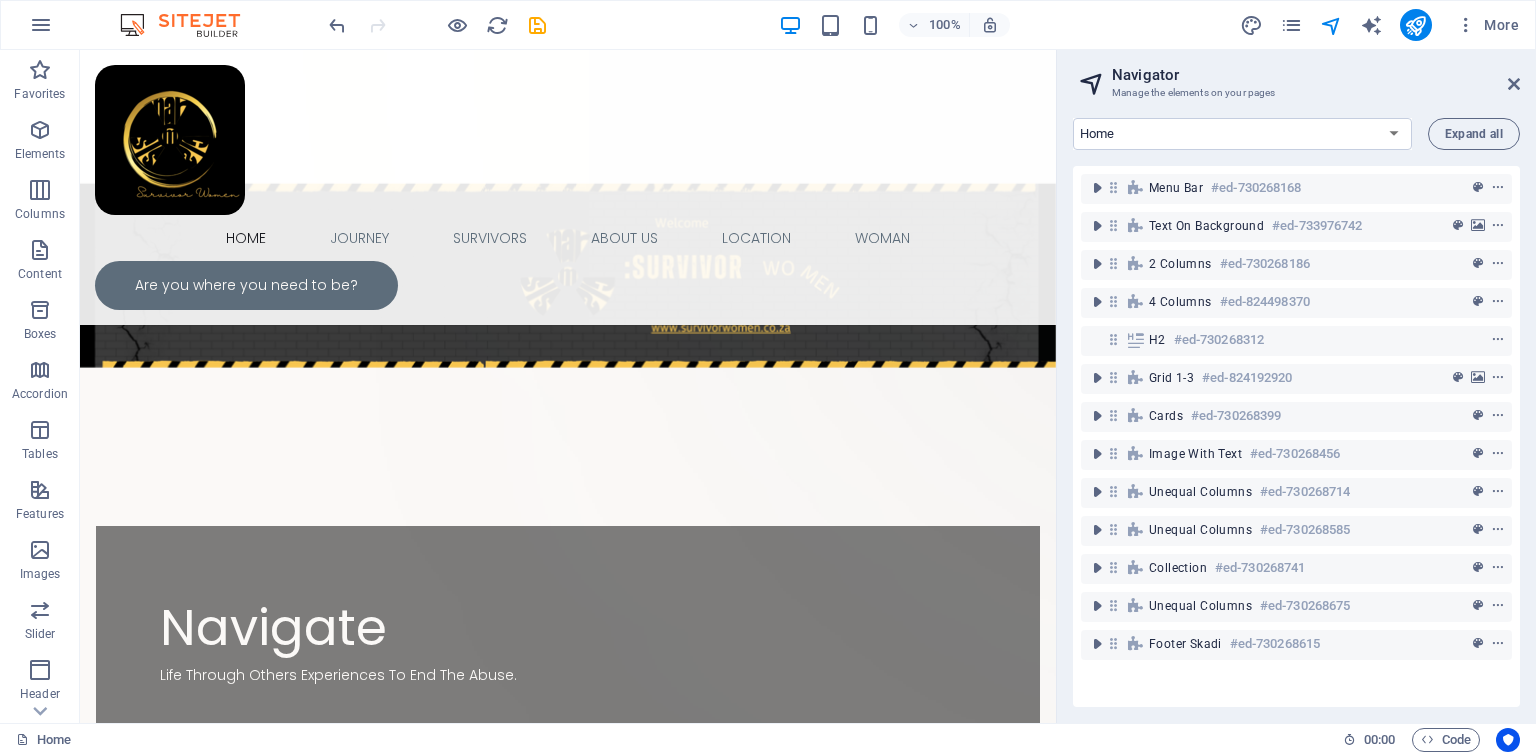 drag, startPoint x: 1048, startPoint y: 86, endPoint x: 1172, endPoint y: 152, distance: 140.47064 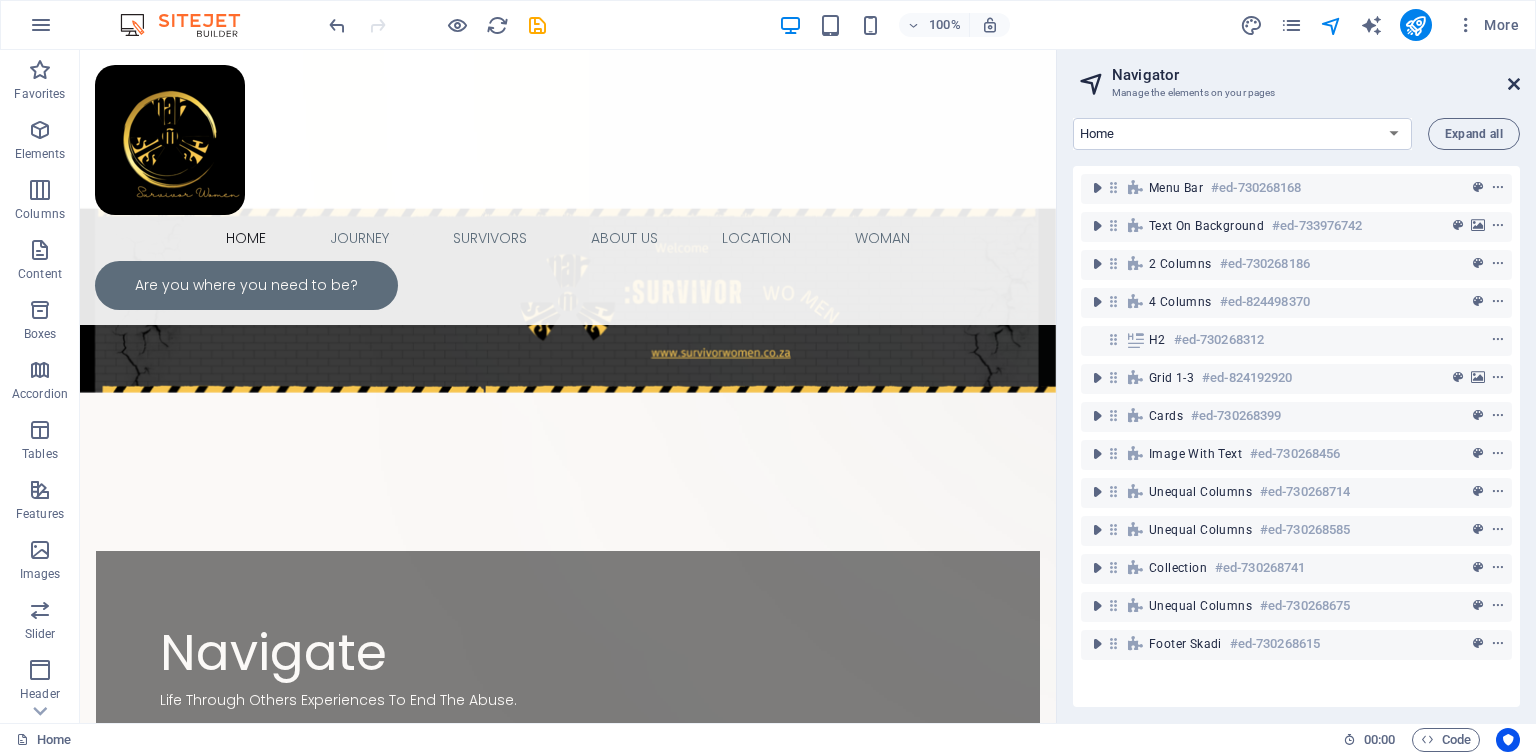 click at bounding box center (1514, 84) 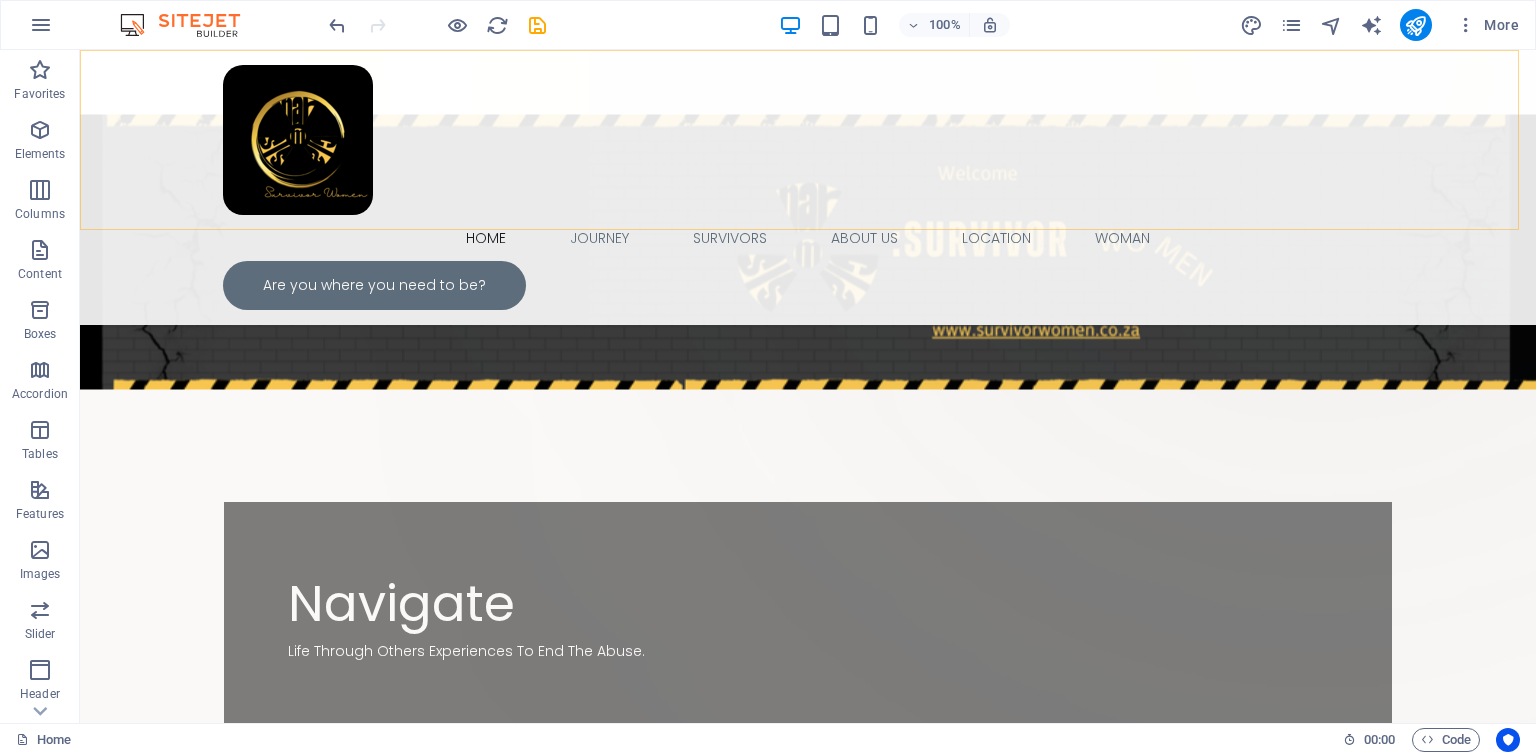 click on "Home Journey Survivors About Us Location     Woman Are you where you need to be?" at bounding box center (808, 187) 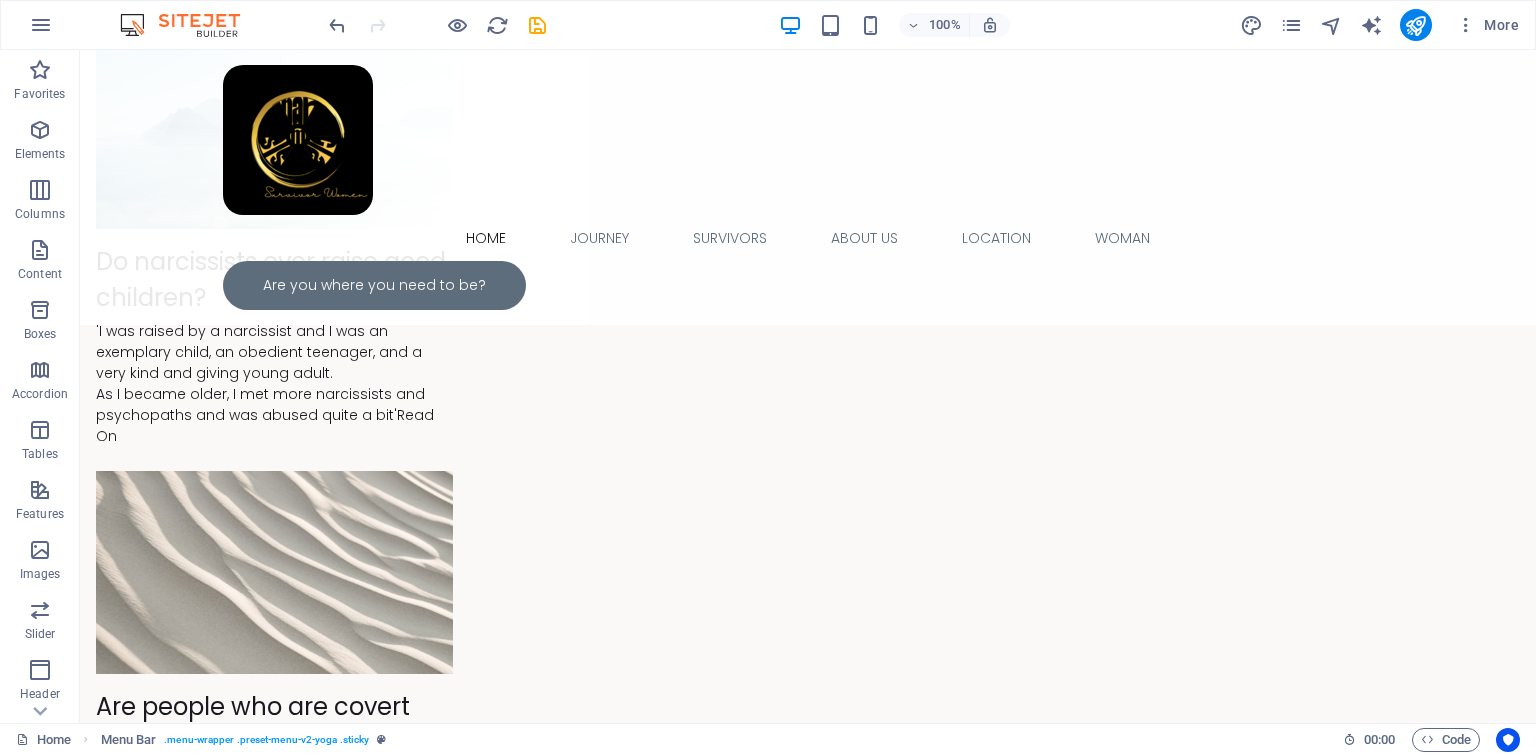 scroll, scrollTop: 5952, scrollLeft: 0, axis: vertical 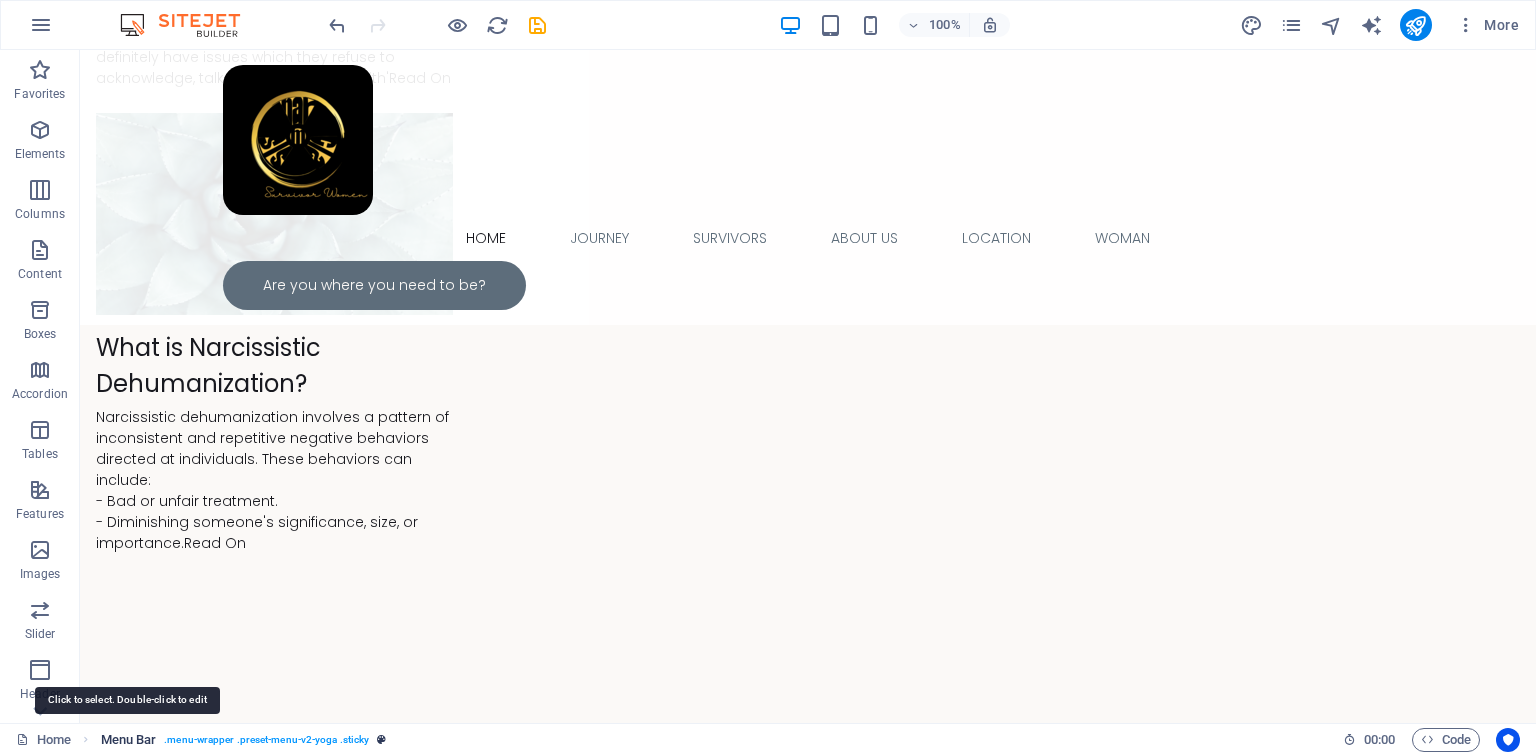 click on "Menu Bar" at bounding box center (129, 740) 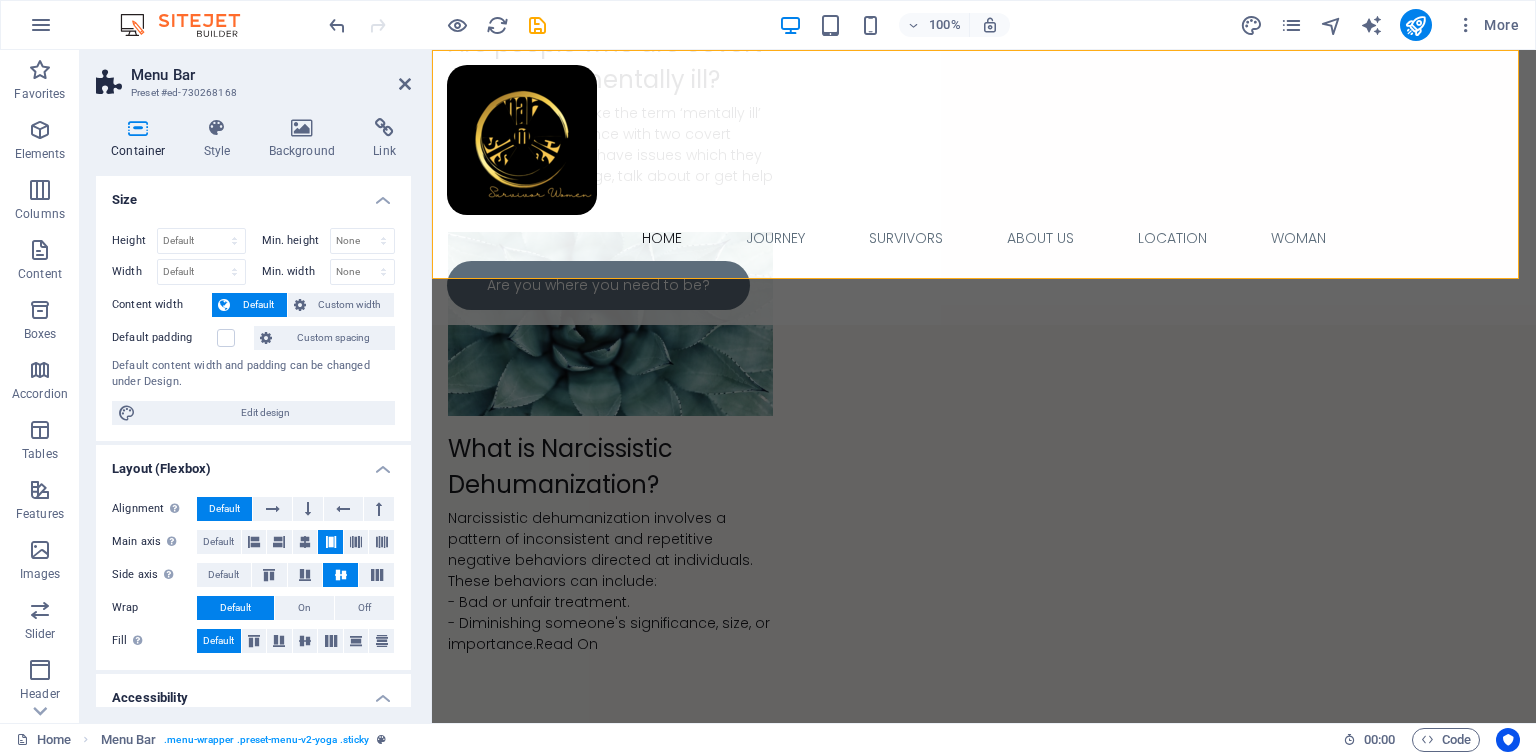 scroll, scrollTop: 6026, scrollLeft: 0, axis: vertical 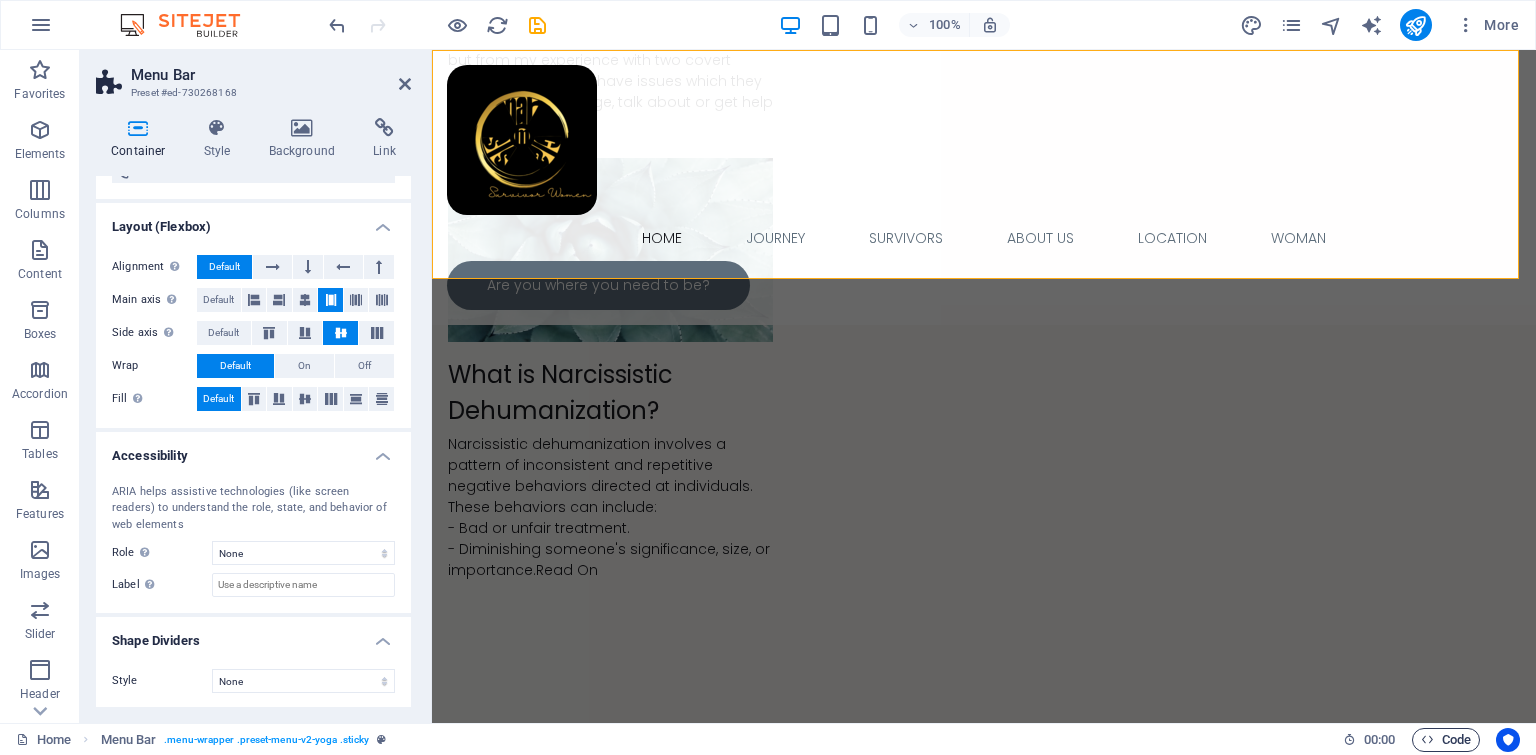 click on "Code" at bounding box center (1446, 740) 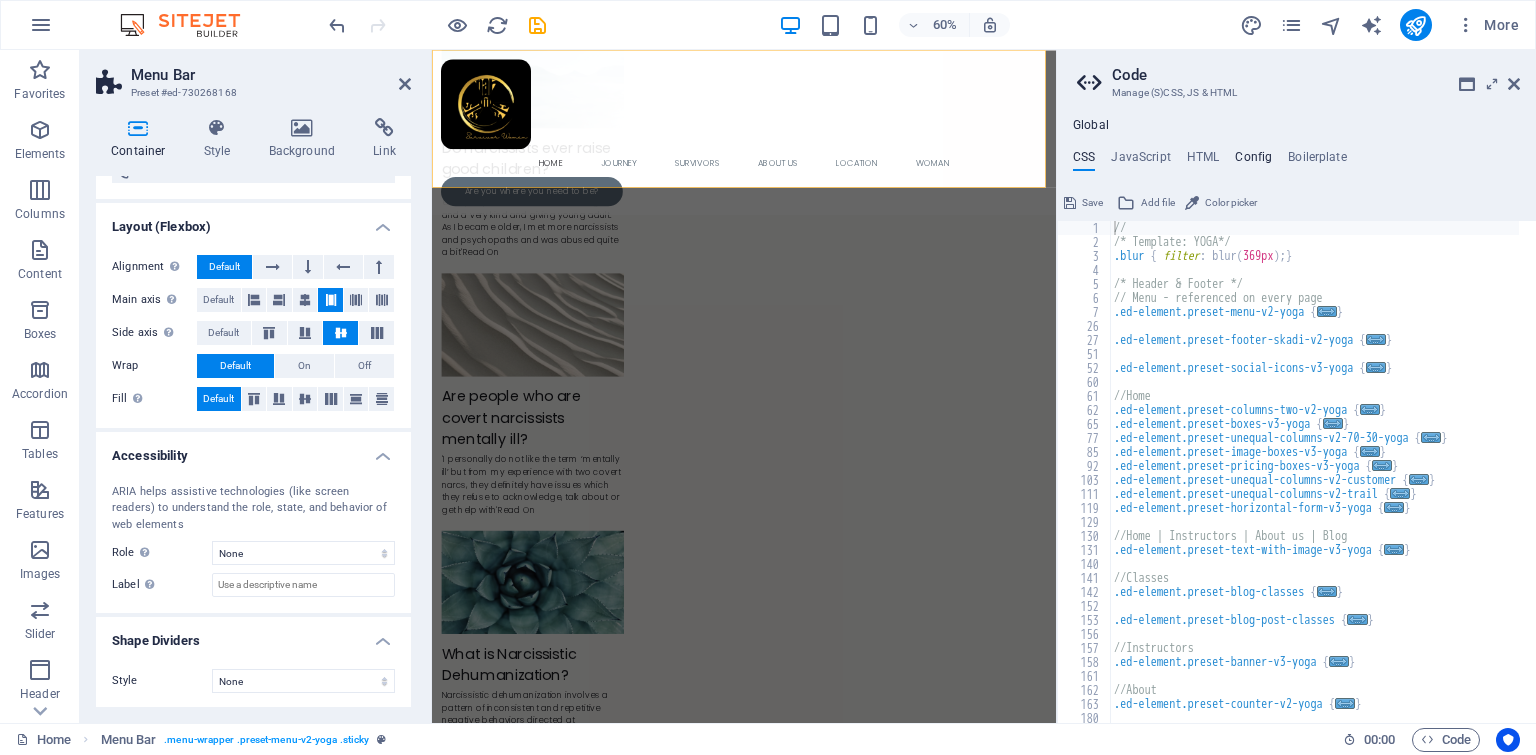 click on "Config" at bounding box center (1253, 161) 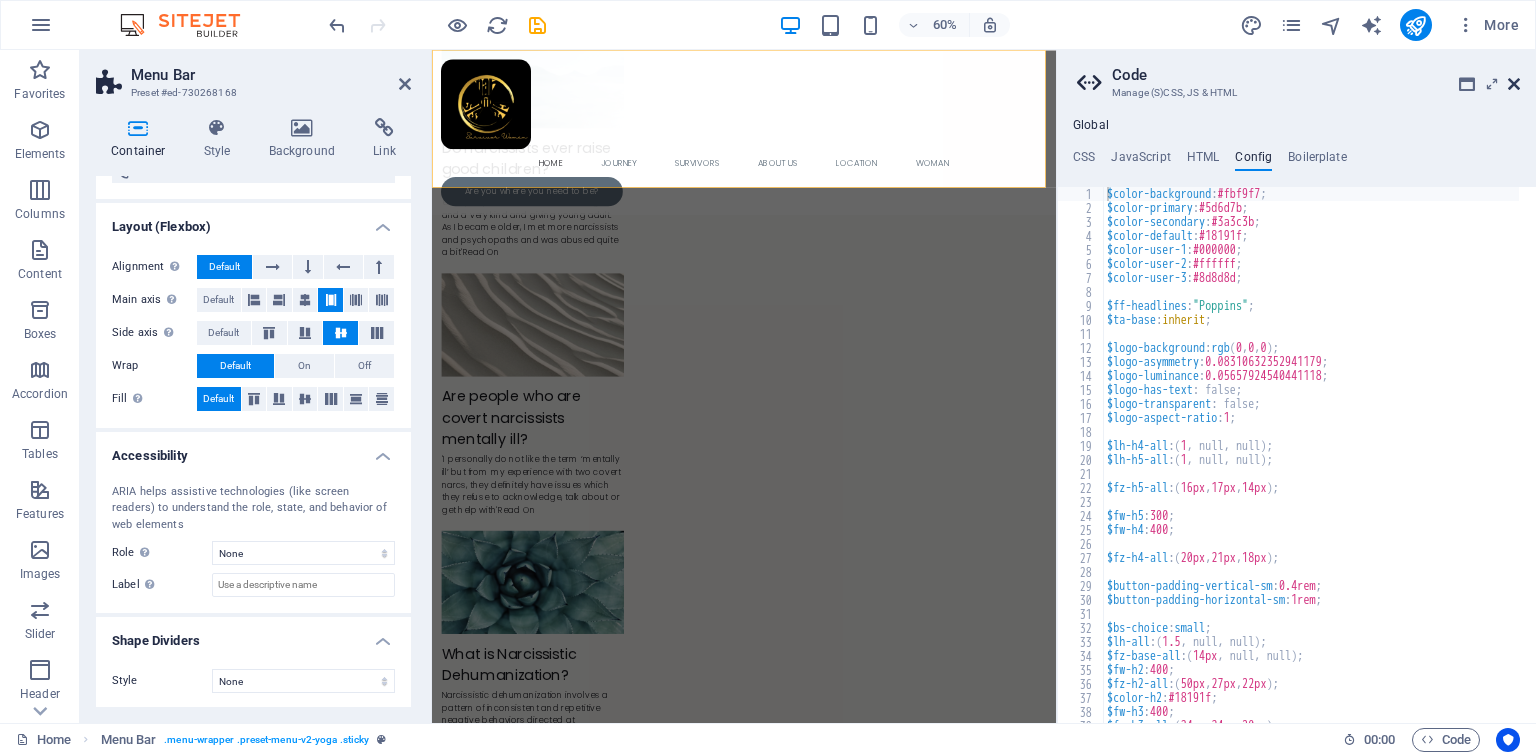 click at bounding box center [1514, 84] 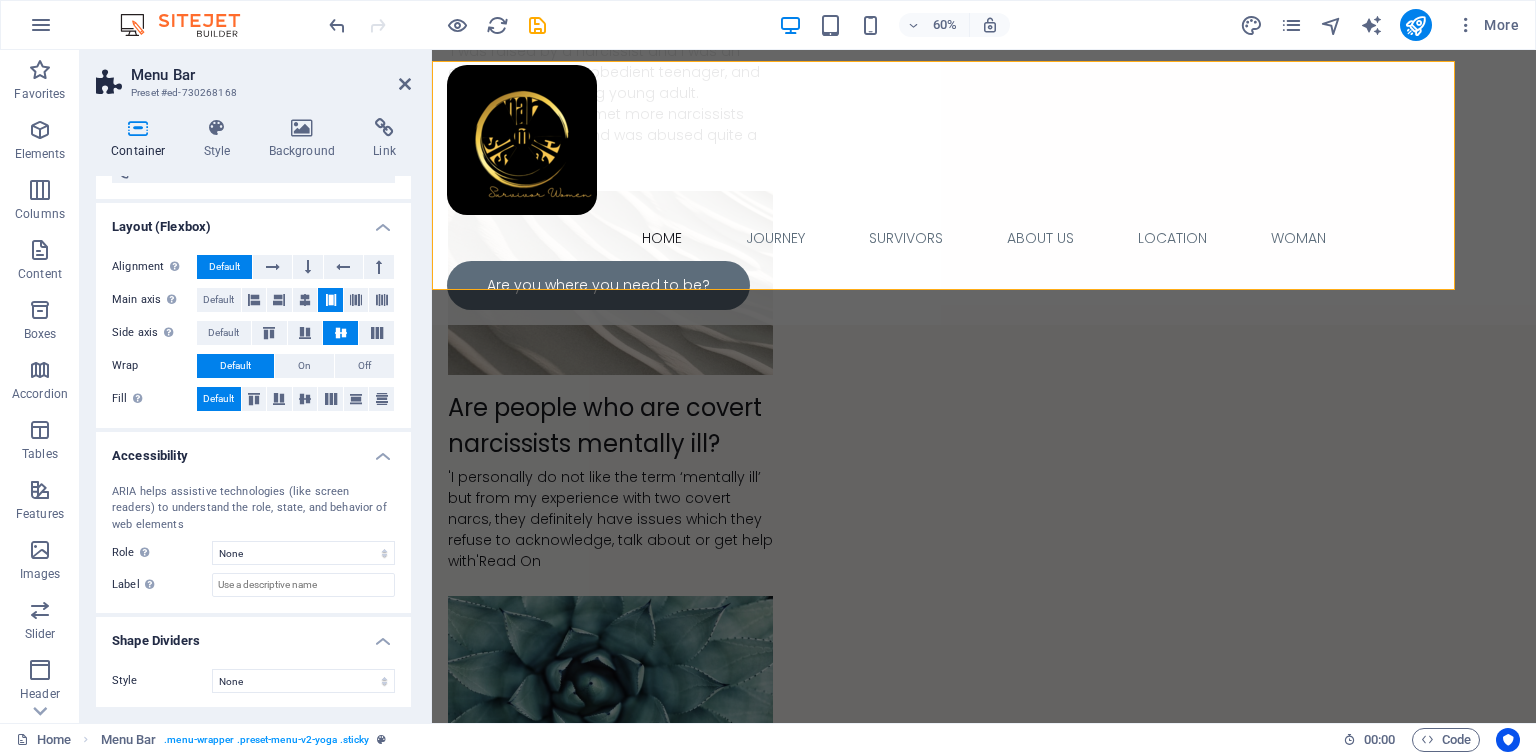 scroll, scrollTop: 5577, scrollLeft: 0, axis: vertical 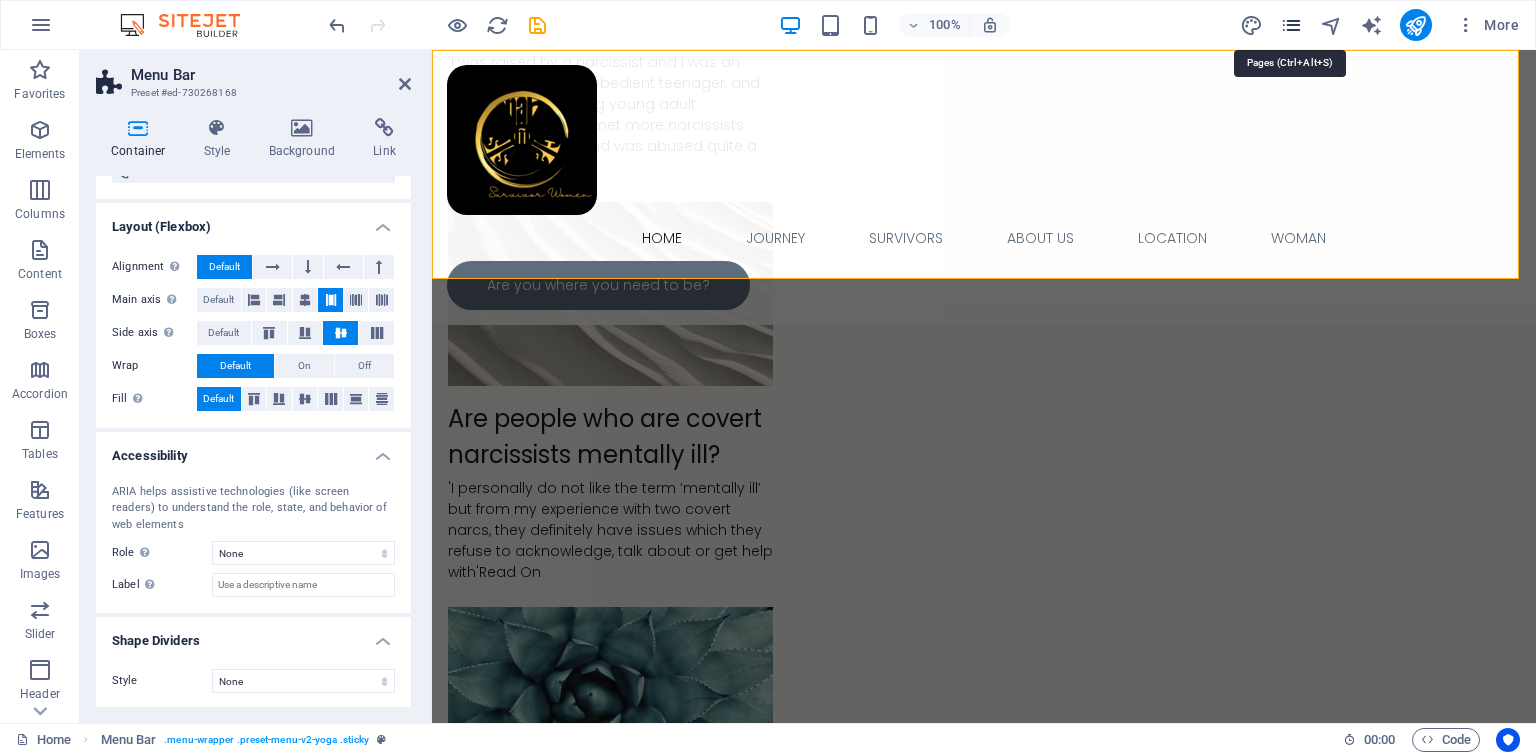 click at bounding box center [1291, 25] 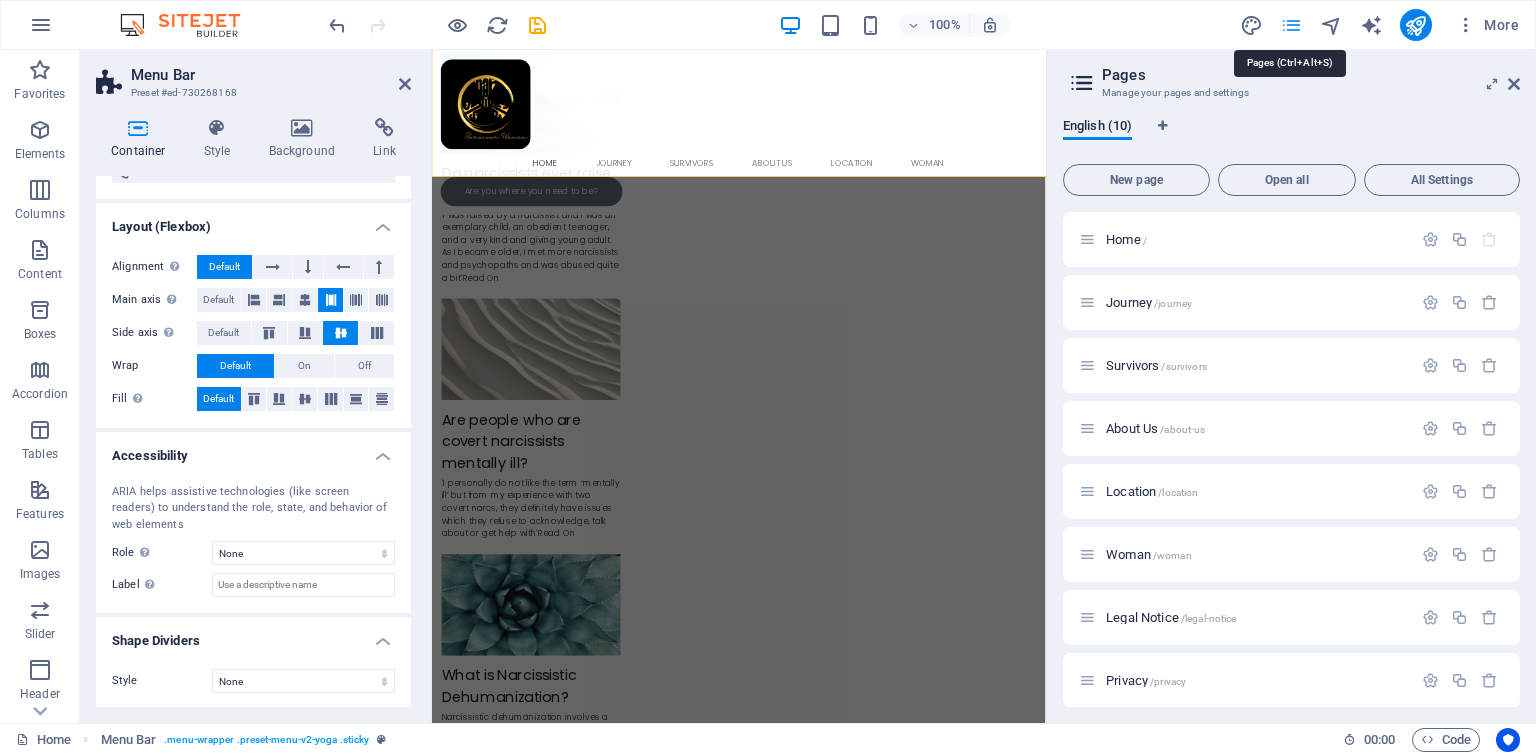 scroll, scrollTop: 5596, scrollLeft: 0, axis: vertical 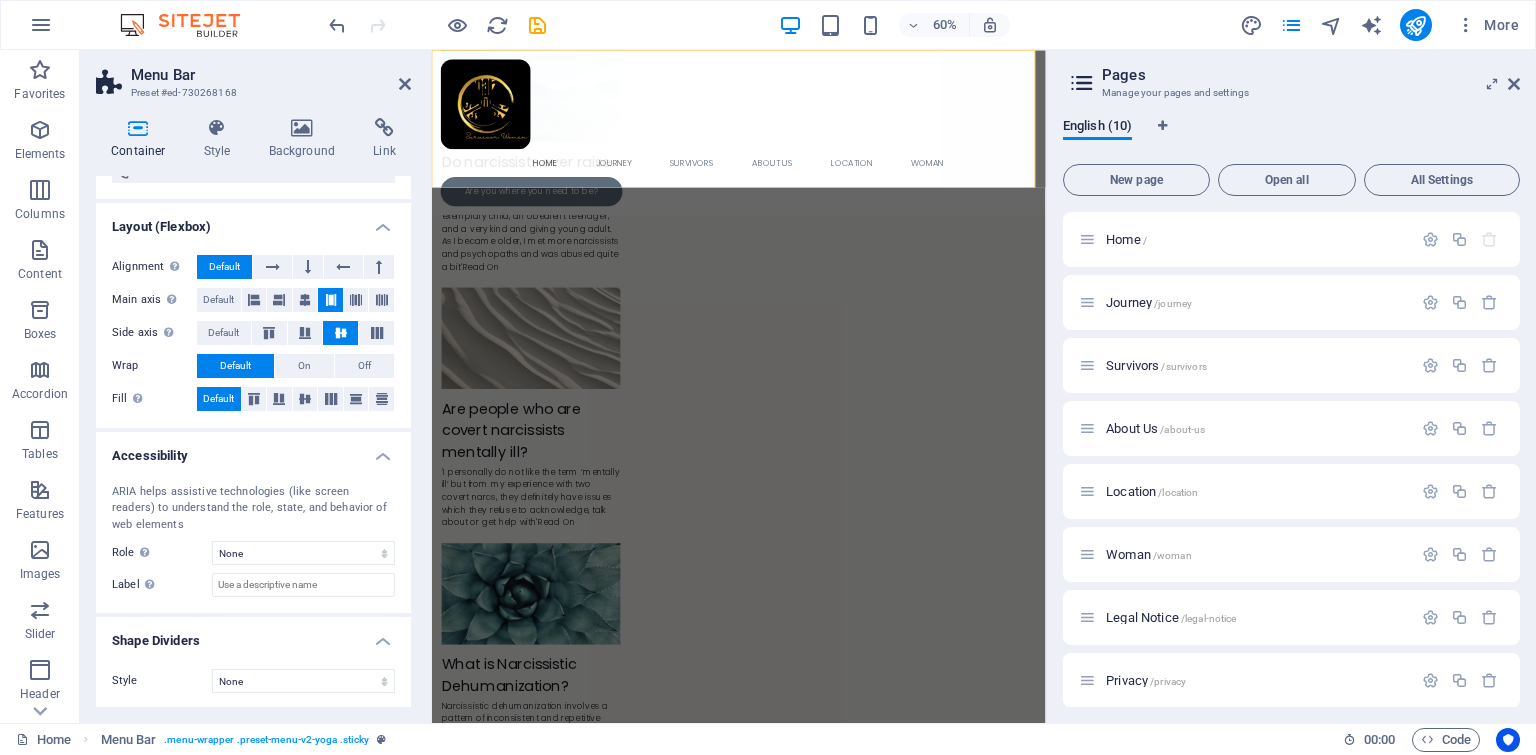 click at bounding box center [1082, 83] 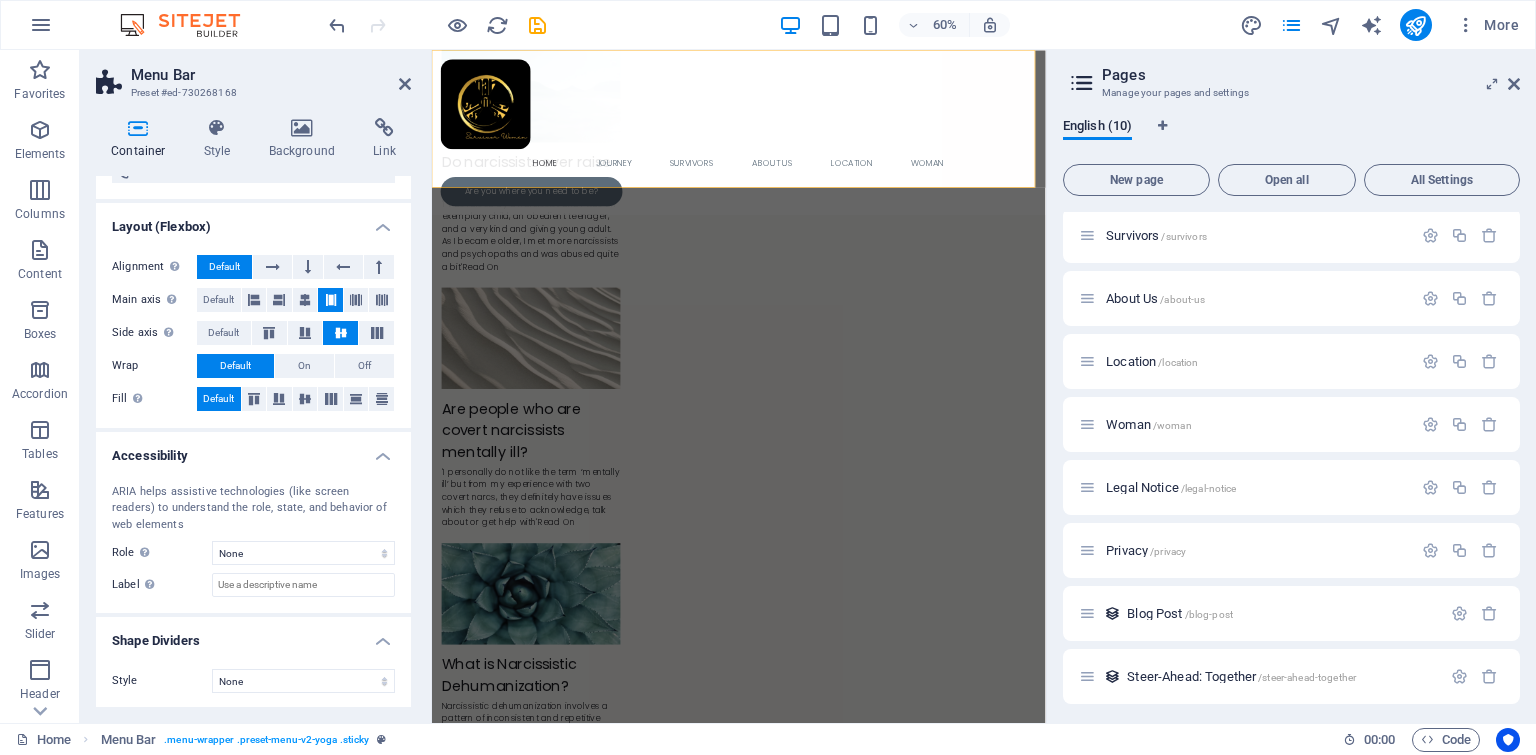 scroll, scrollTop: 135, scrollLeft: 0, axis: vertical 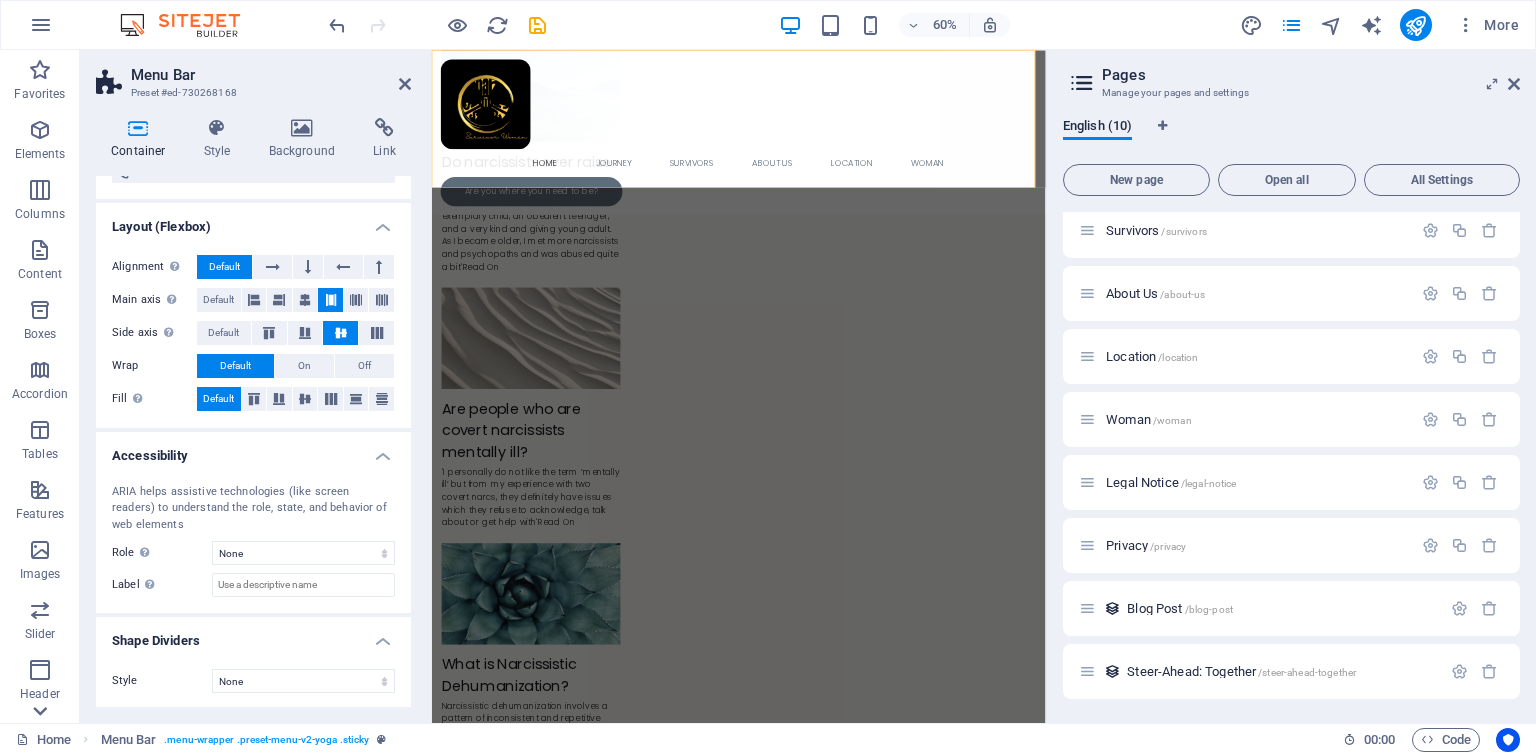 click 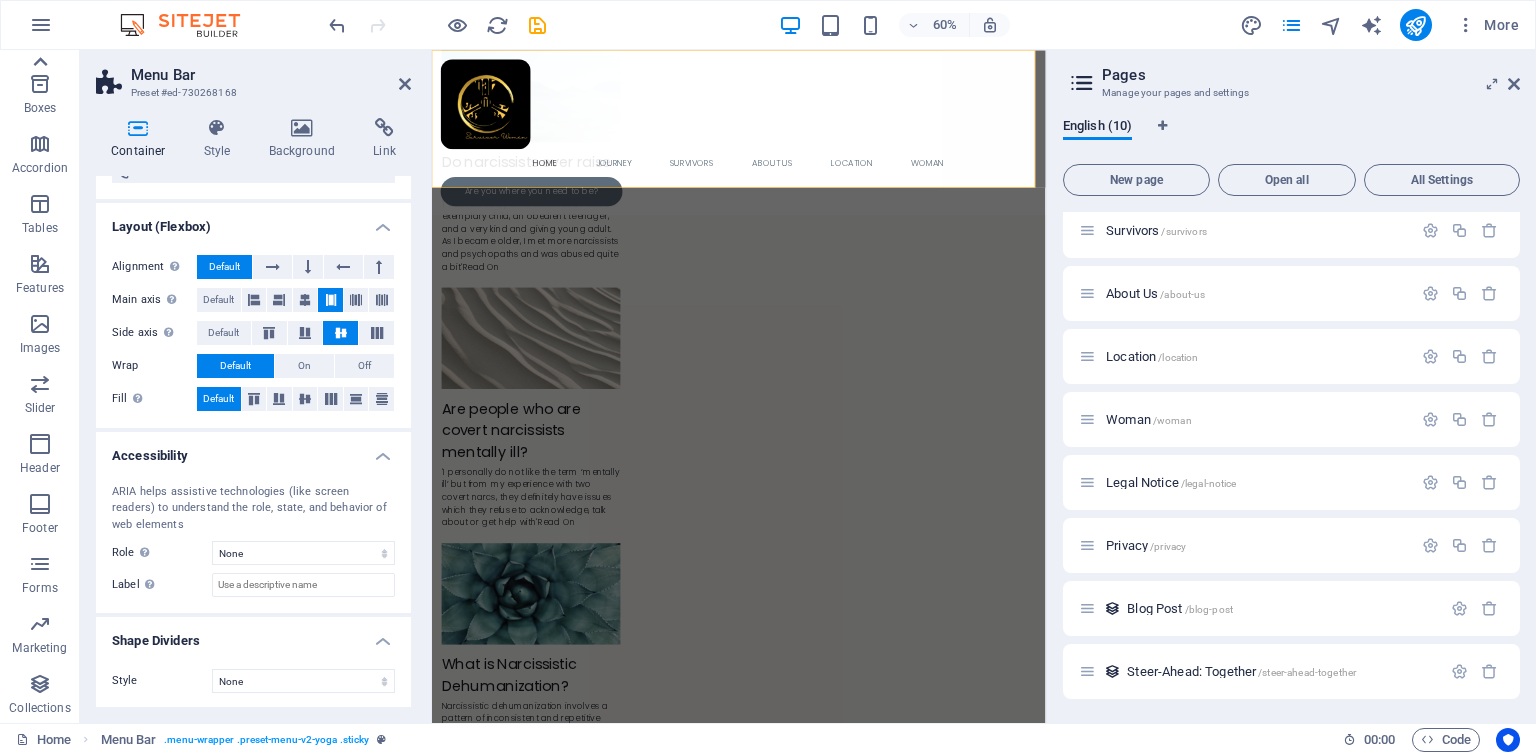 click 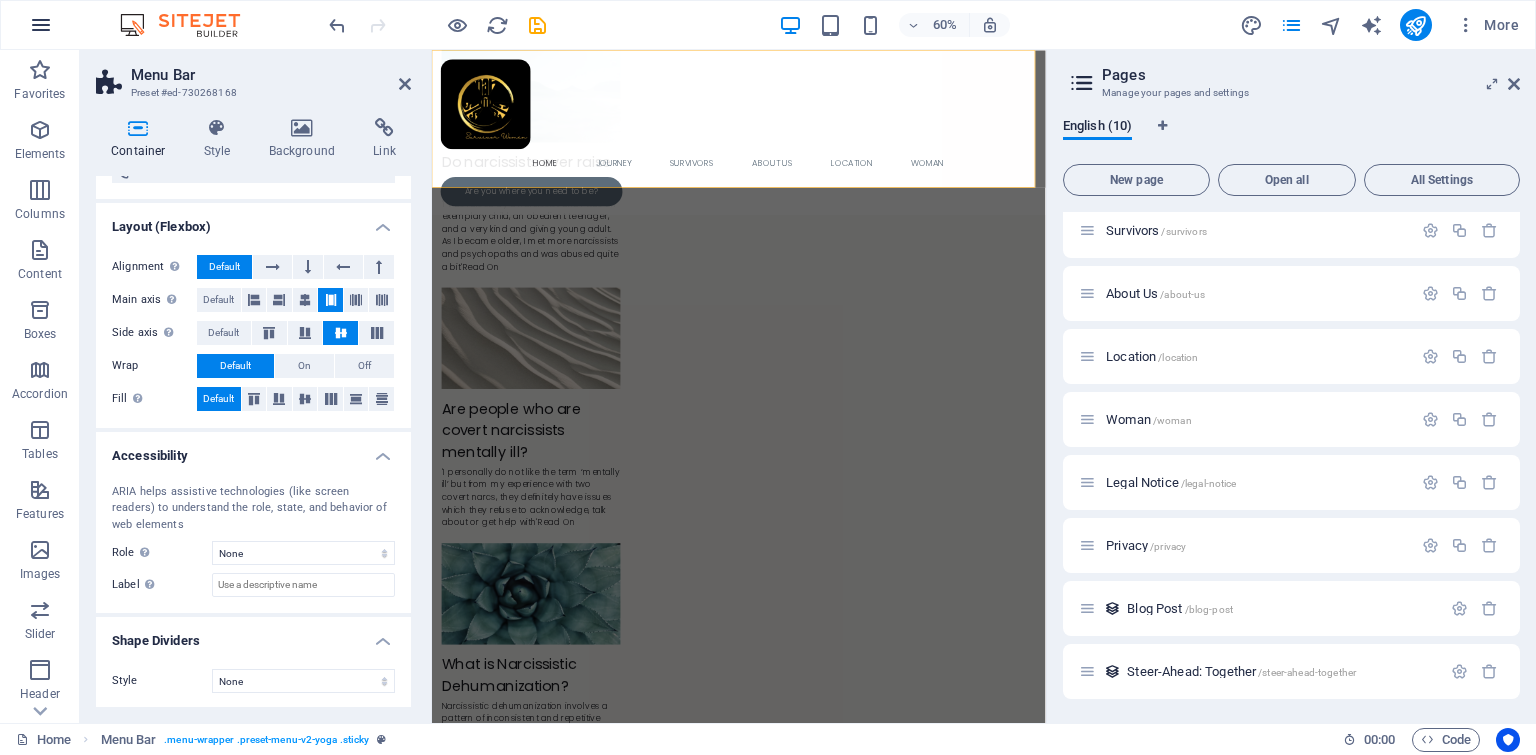 click at bounding box center [41, 25] 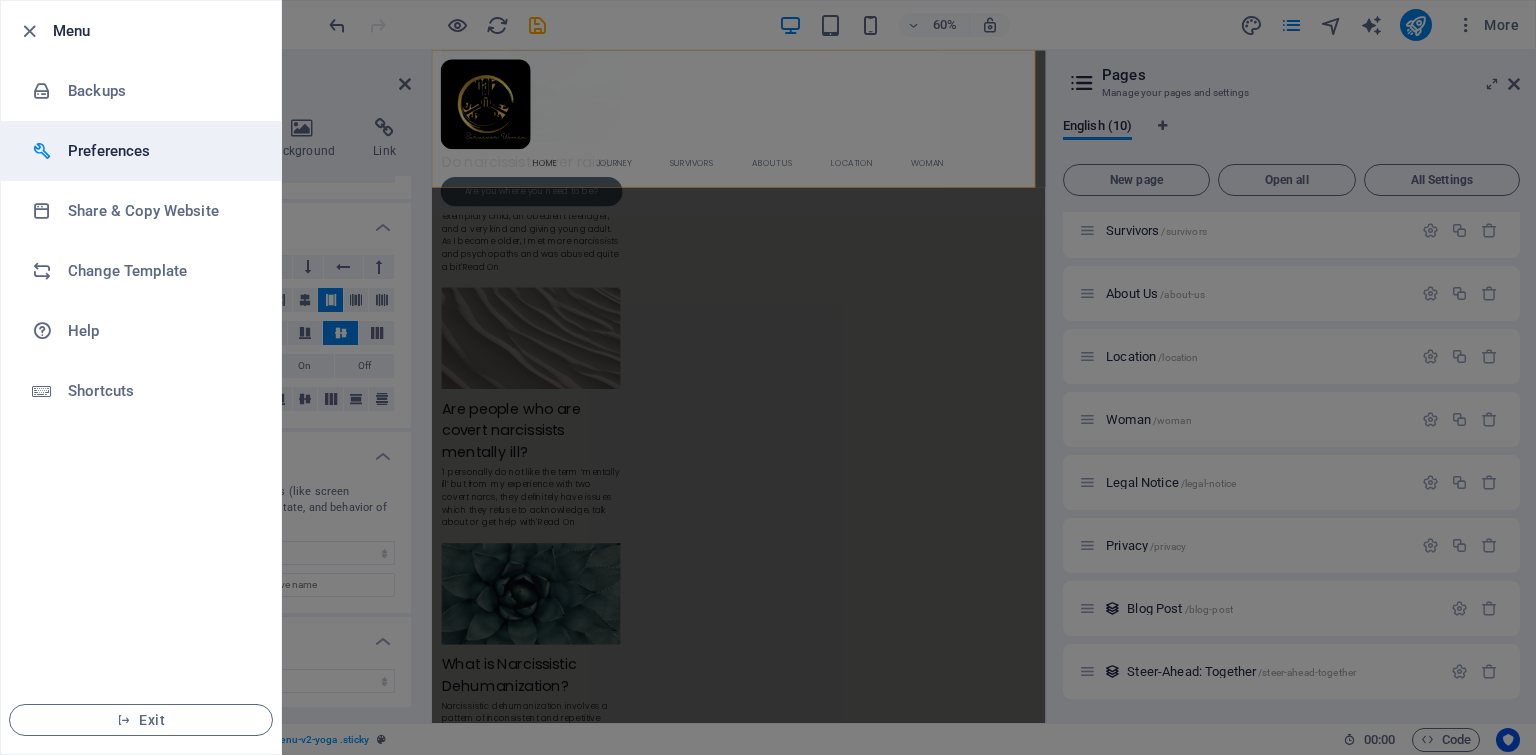 click on "Preferences" at bounding box center [160, 151] 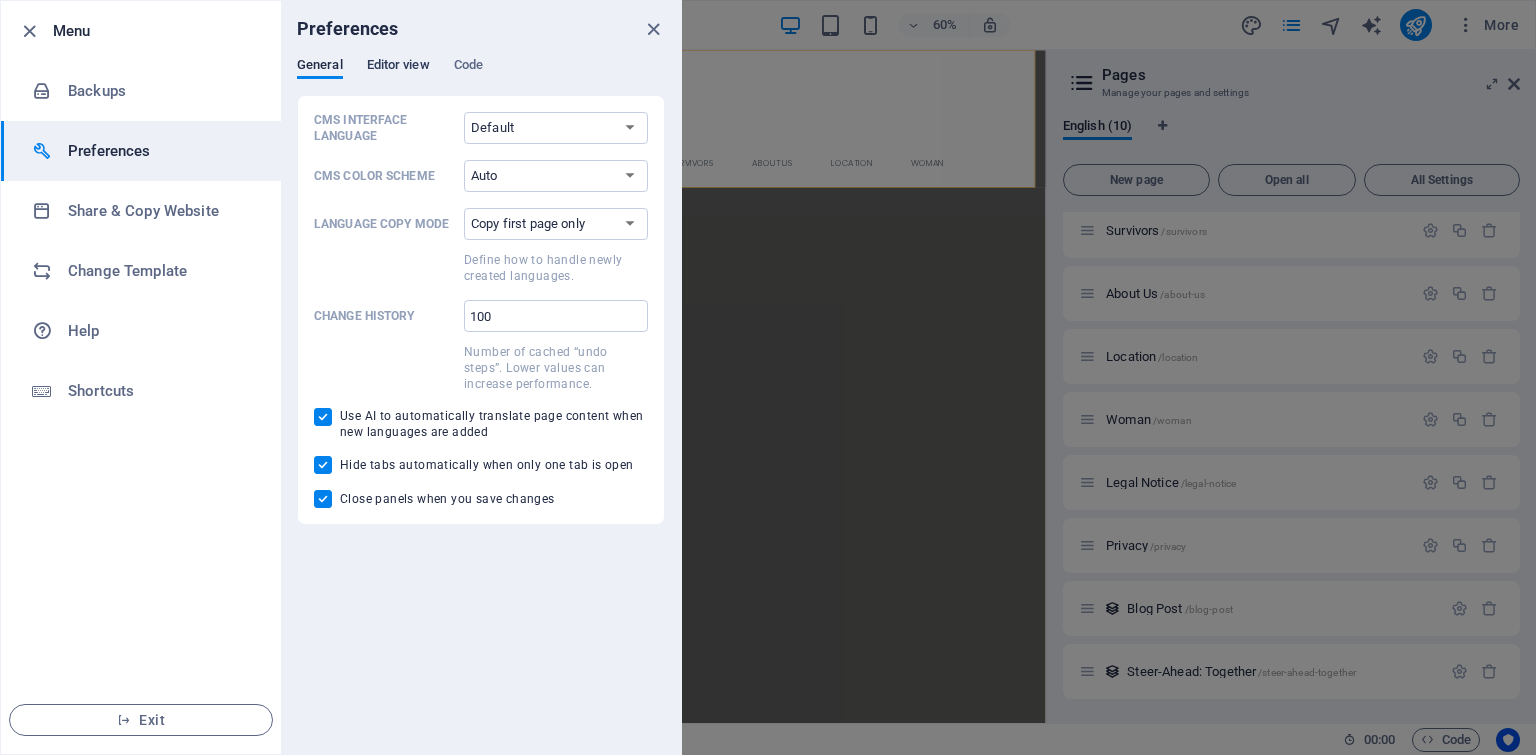click on "Editor view" at bounding box center [398, 67] 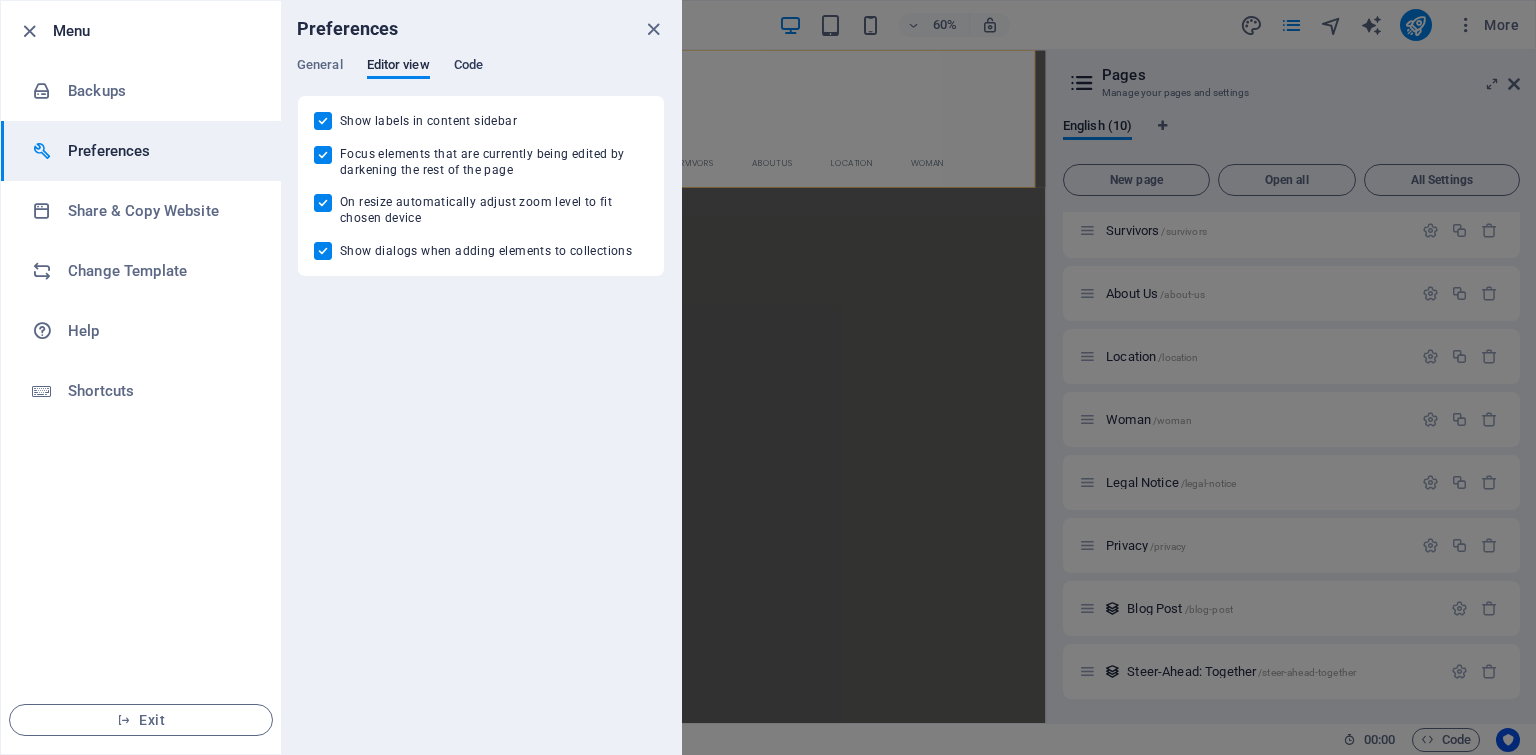 click on "Code" at bounding box center [468, 67] 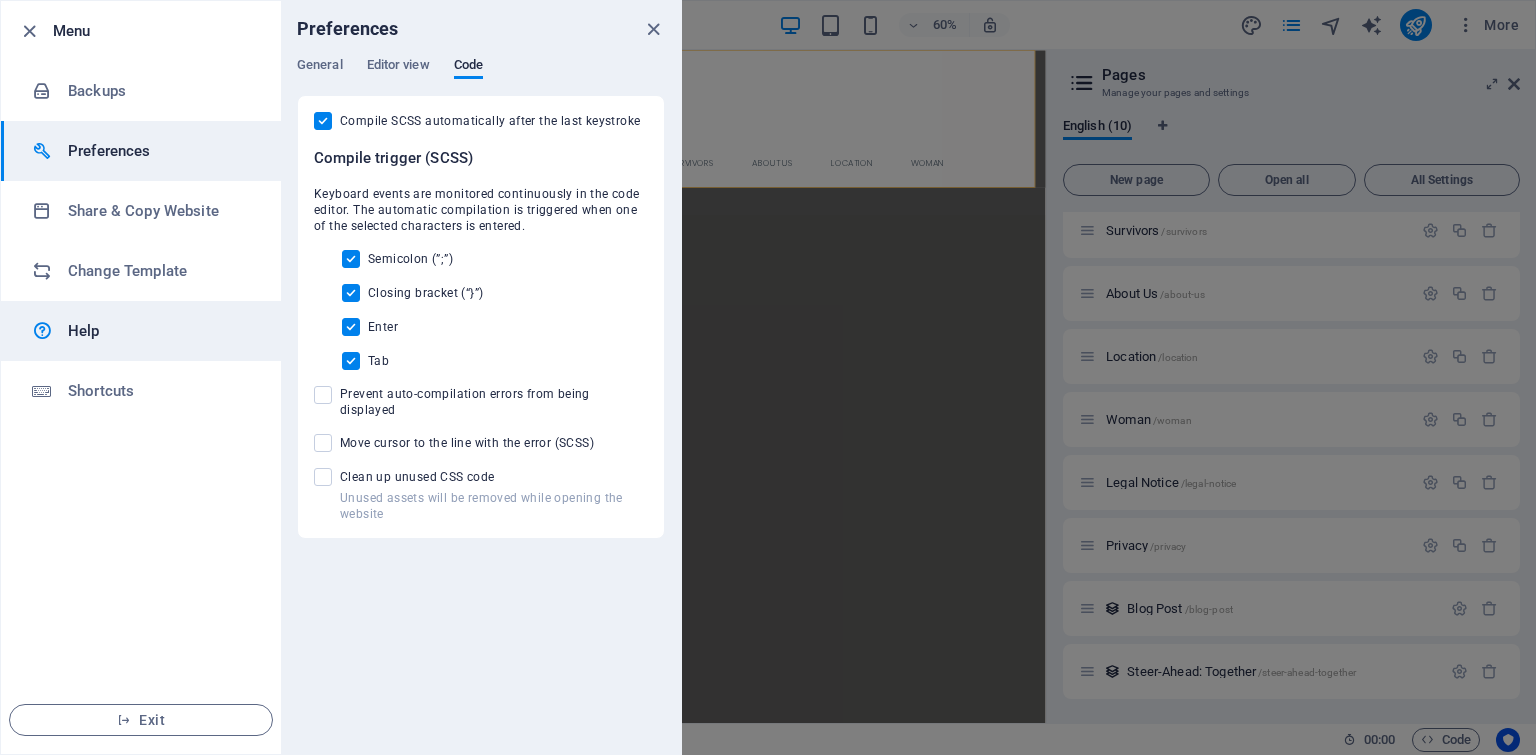 click on "Help" at bounding box center (160, 331) 